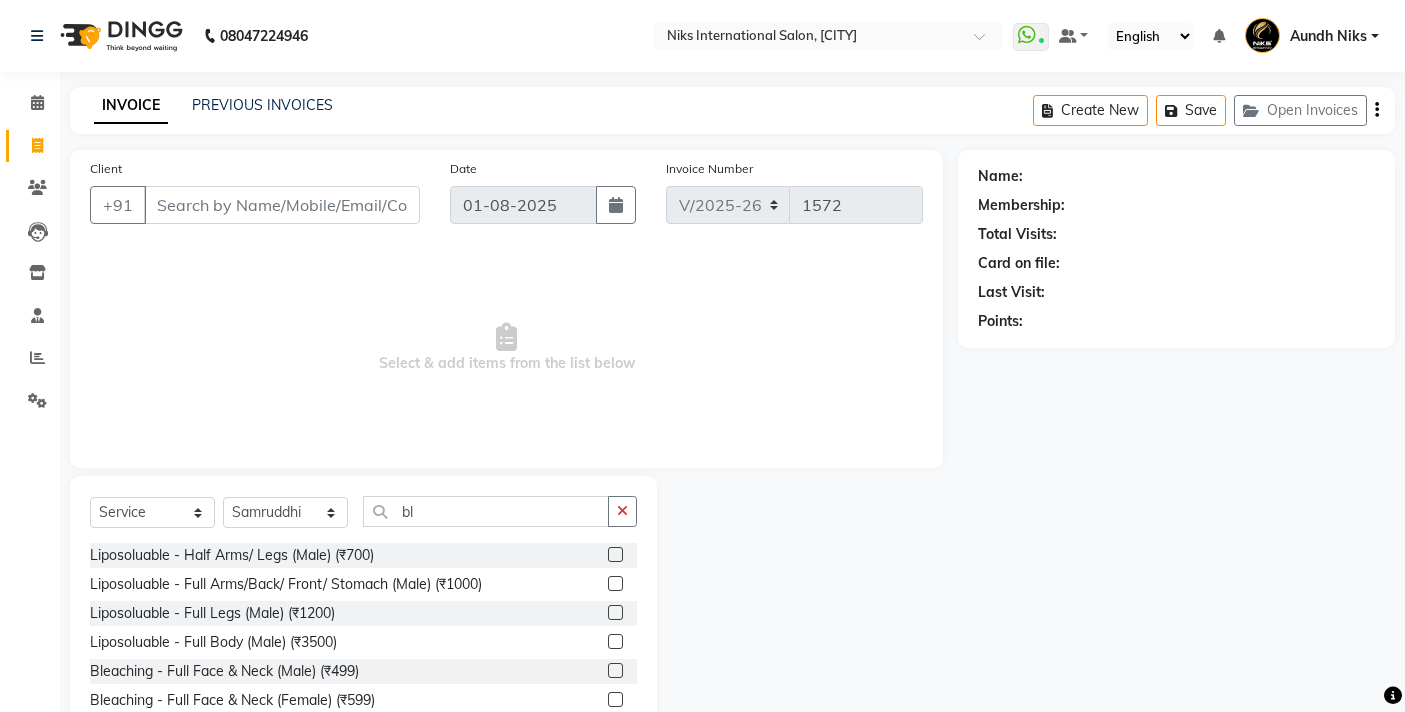select on "6" 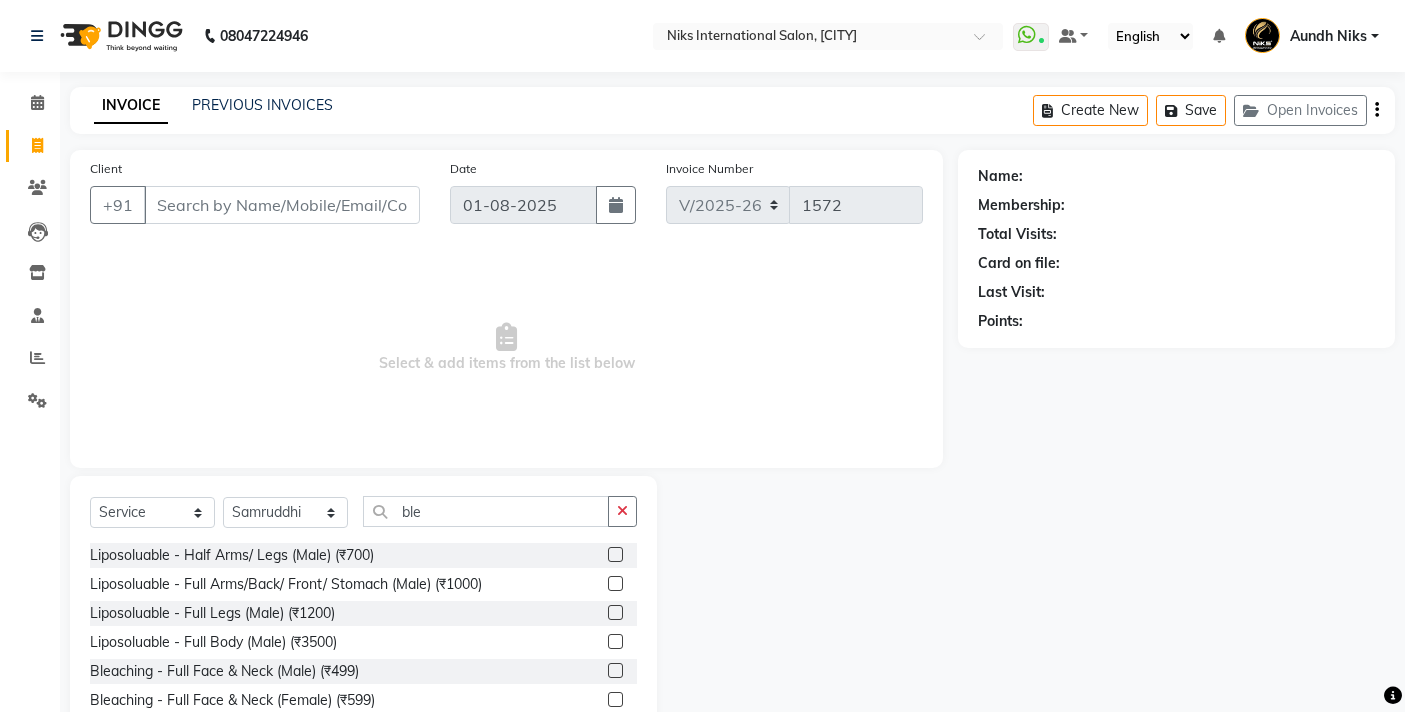 scroll, scrollTop: 0, scrollLeft: 0, axis: both 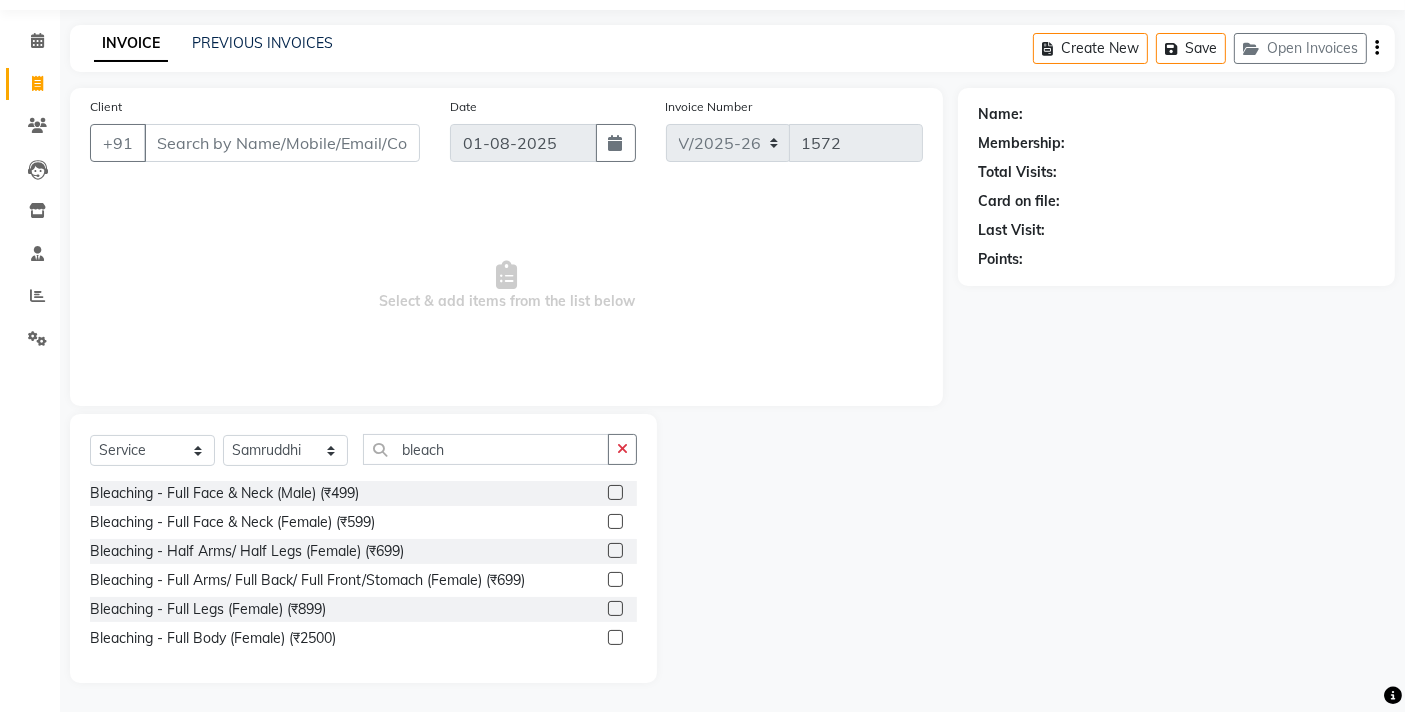 type on "bleach" 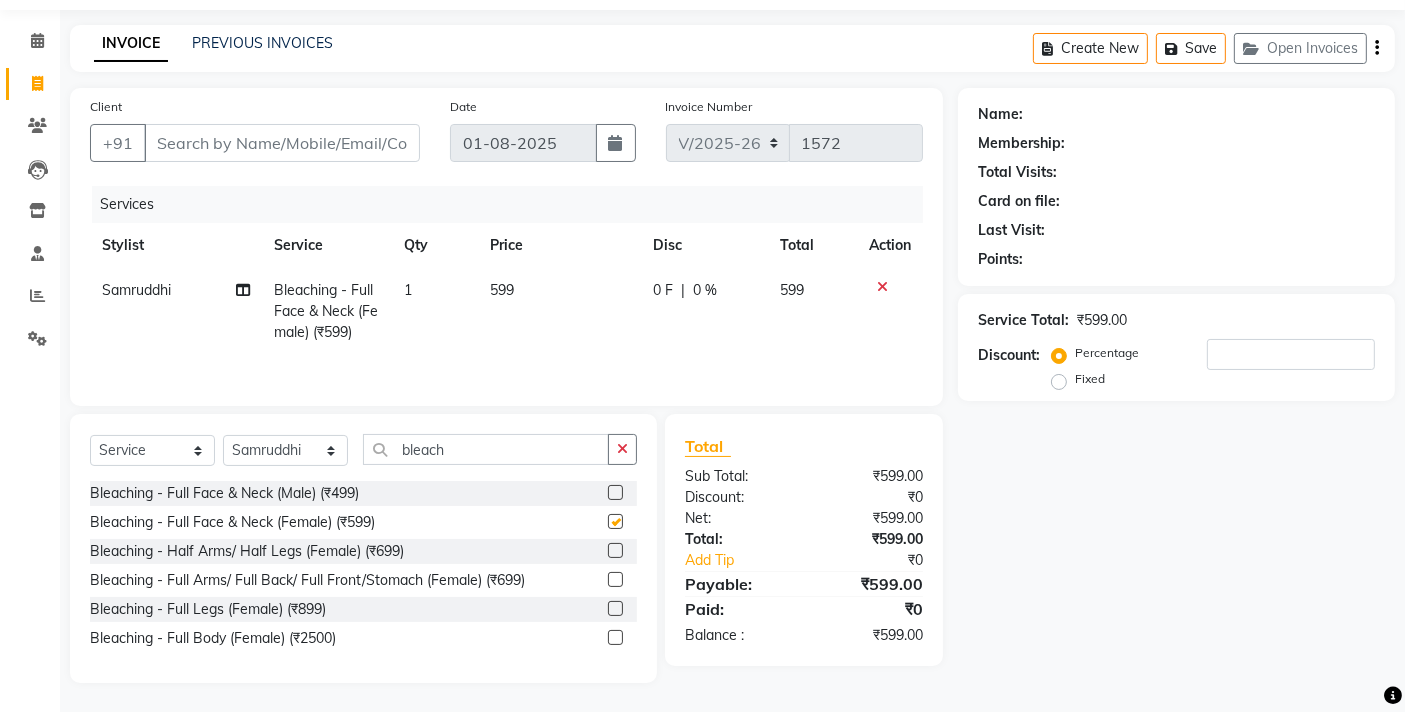 checkbox on "false" 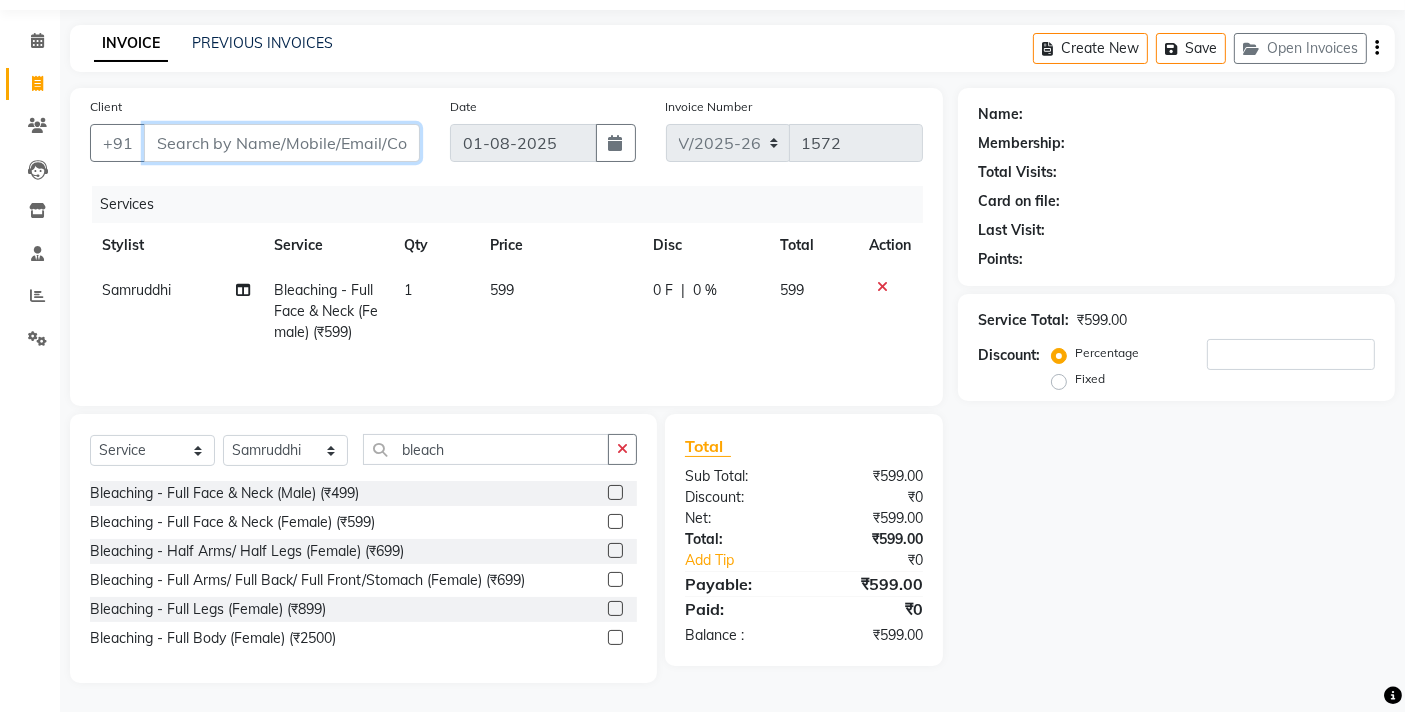 click on "Client" at bounding box center (282, 143) 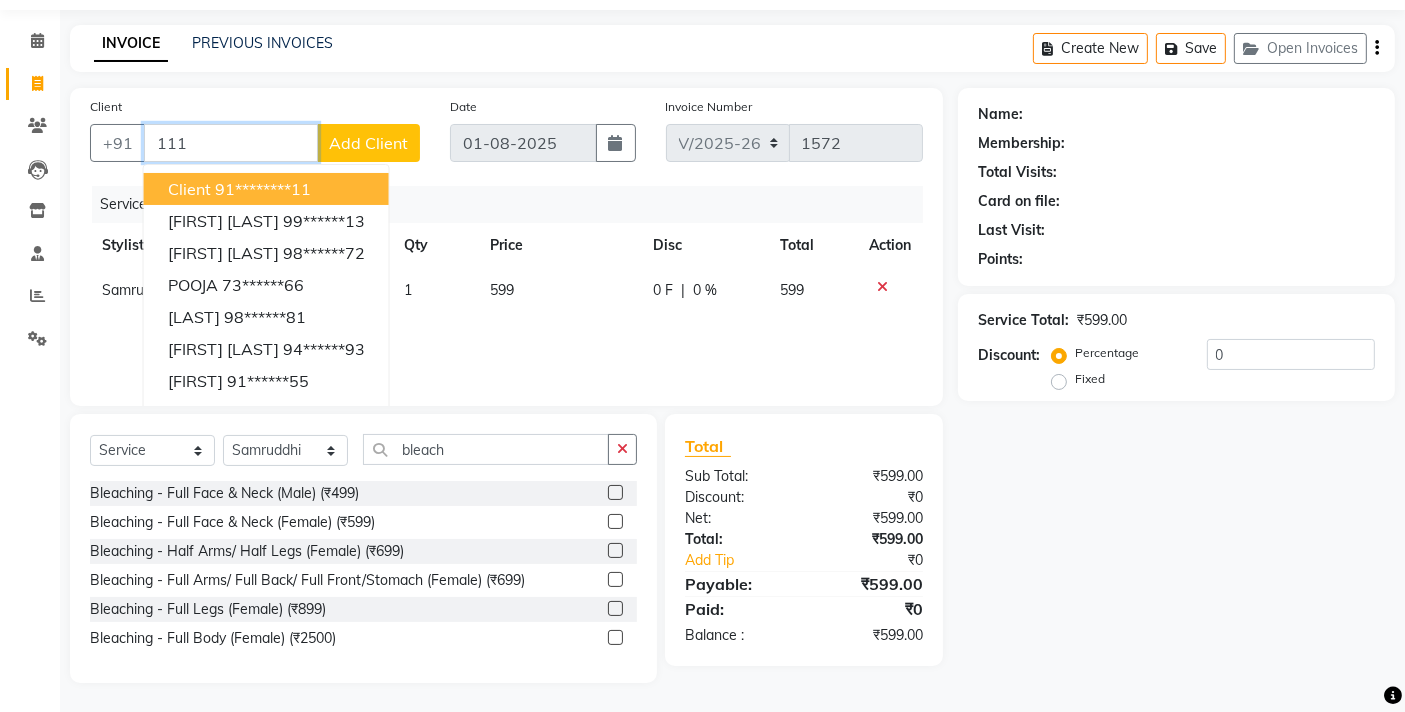 click on "91********11" at bounding box center (263, 189) 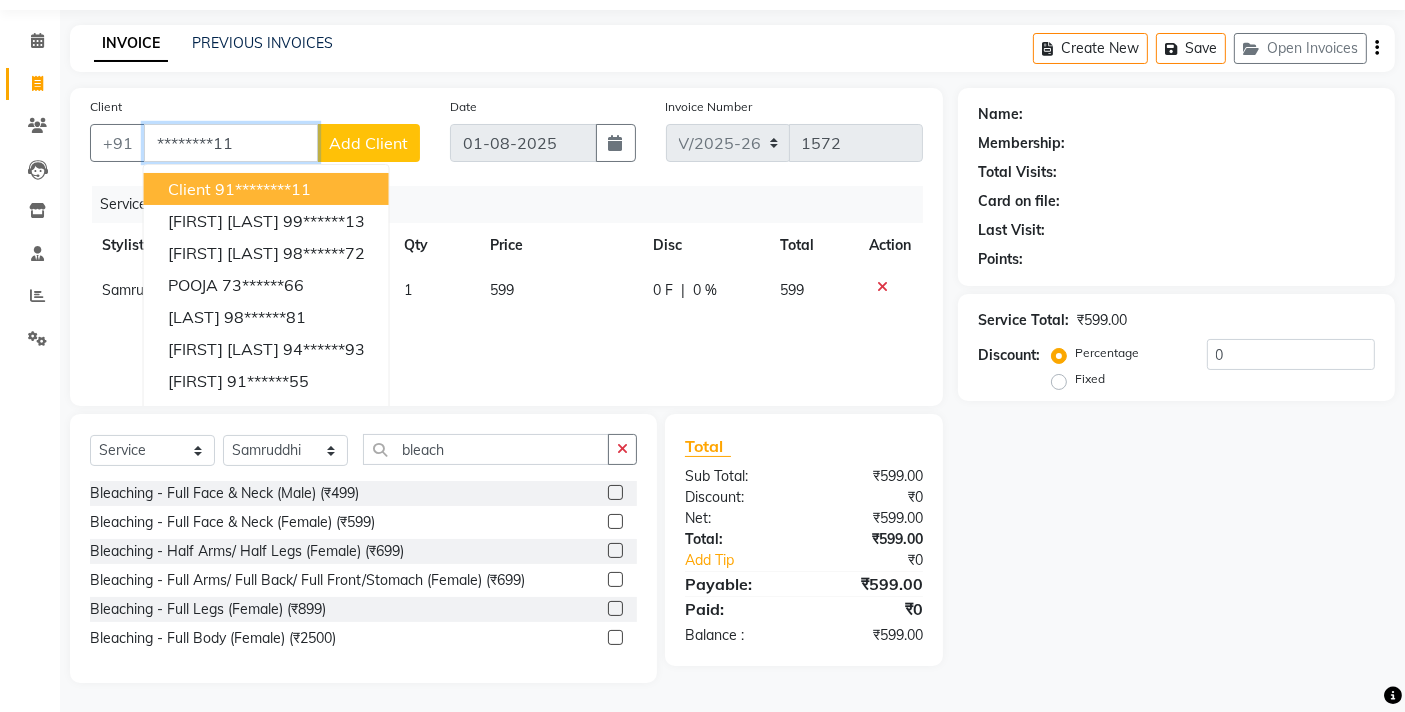 type on "********11" 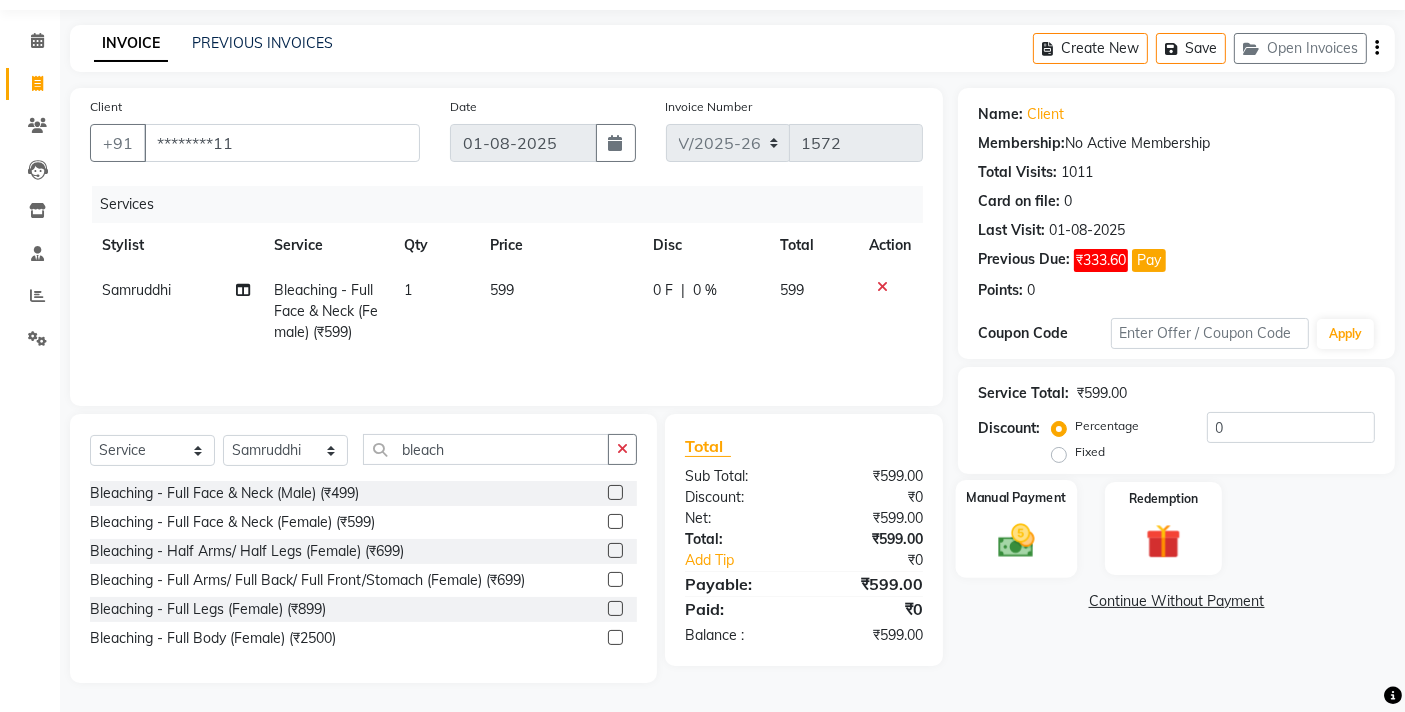 click 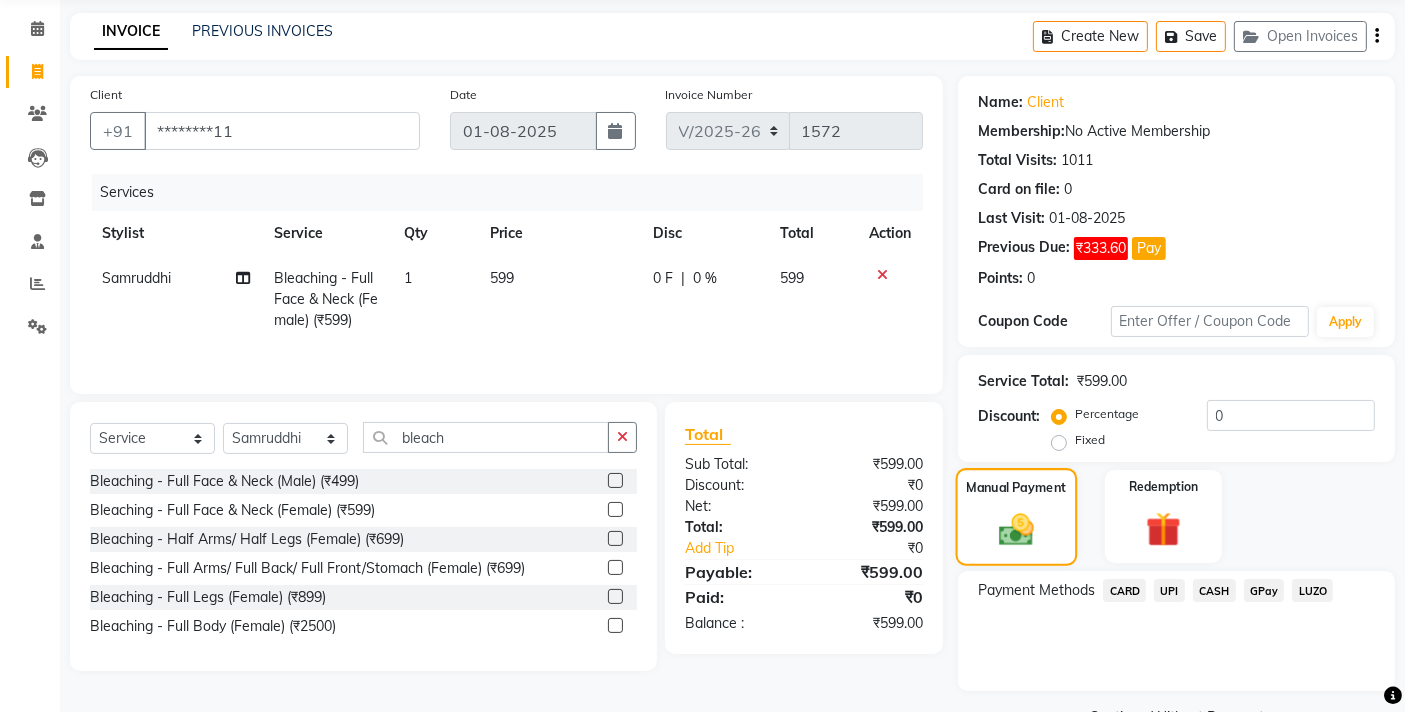 scroll, scrollTop: 123, scrollLeft: 0, axis: vertical 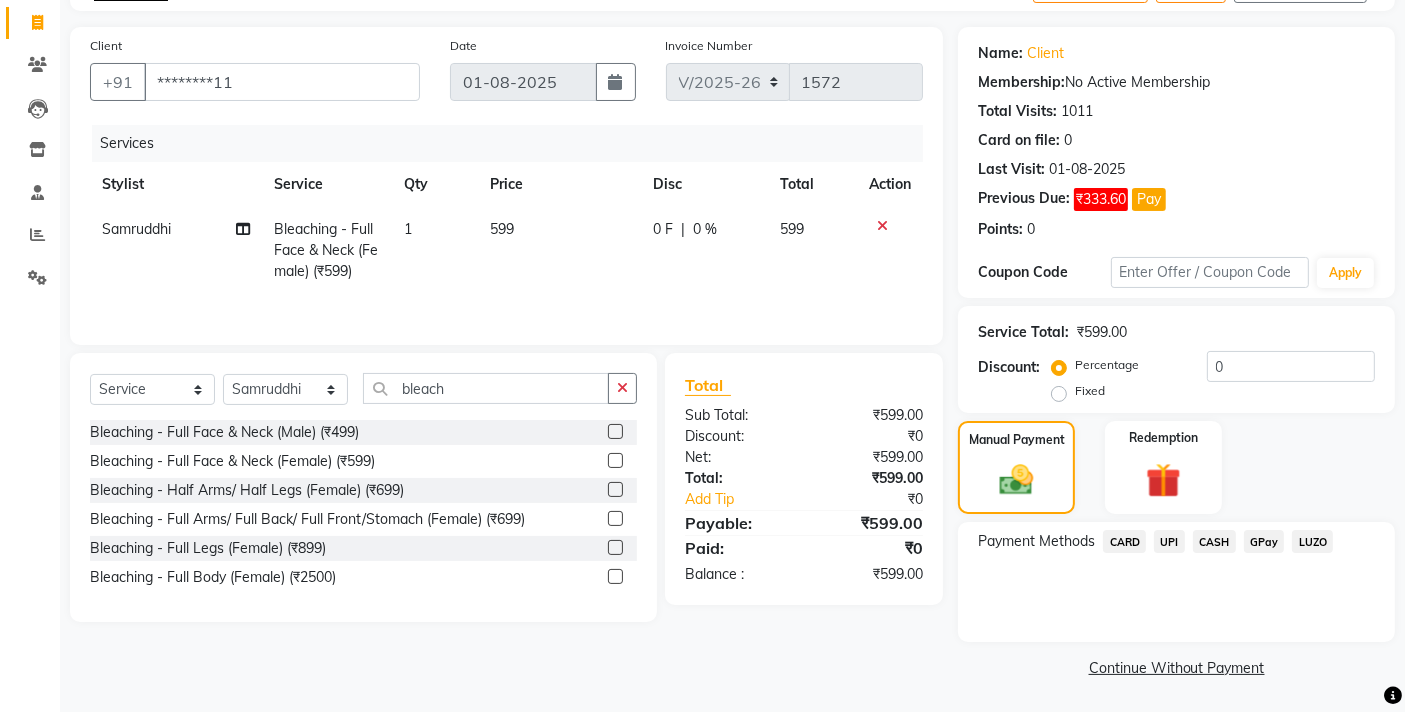 click on "UPI" 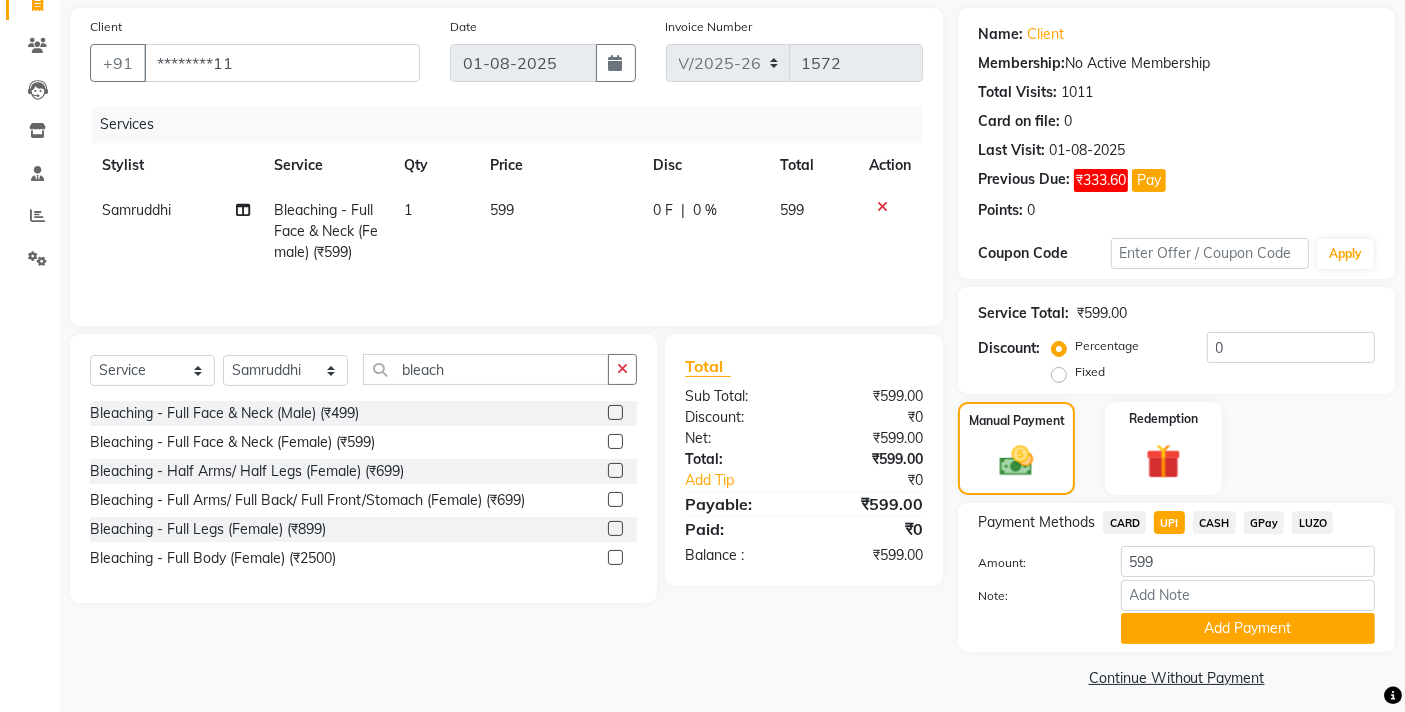 scroll, scrollTop: 151, scrollLeft: 0, axis: vertical 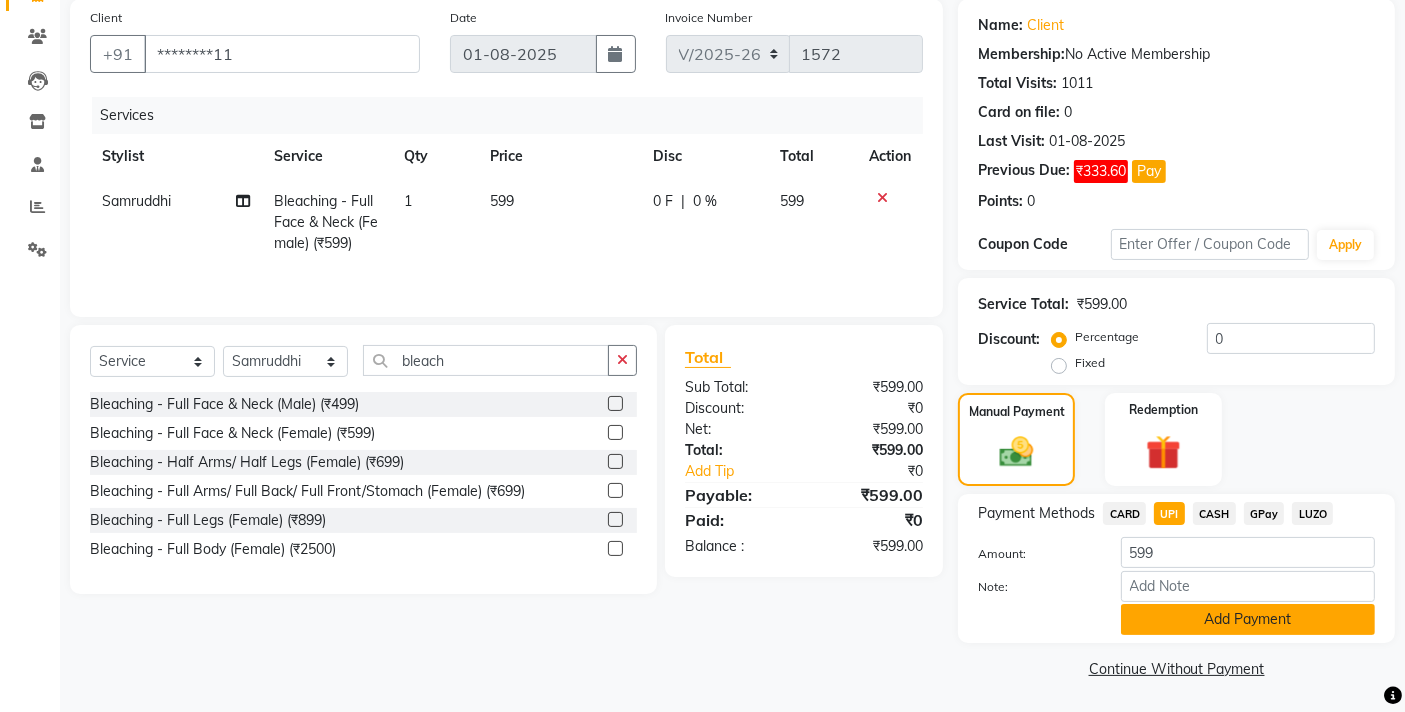 click on "Add Payment" 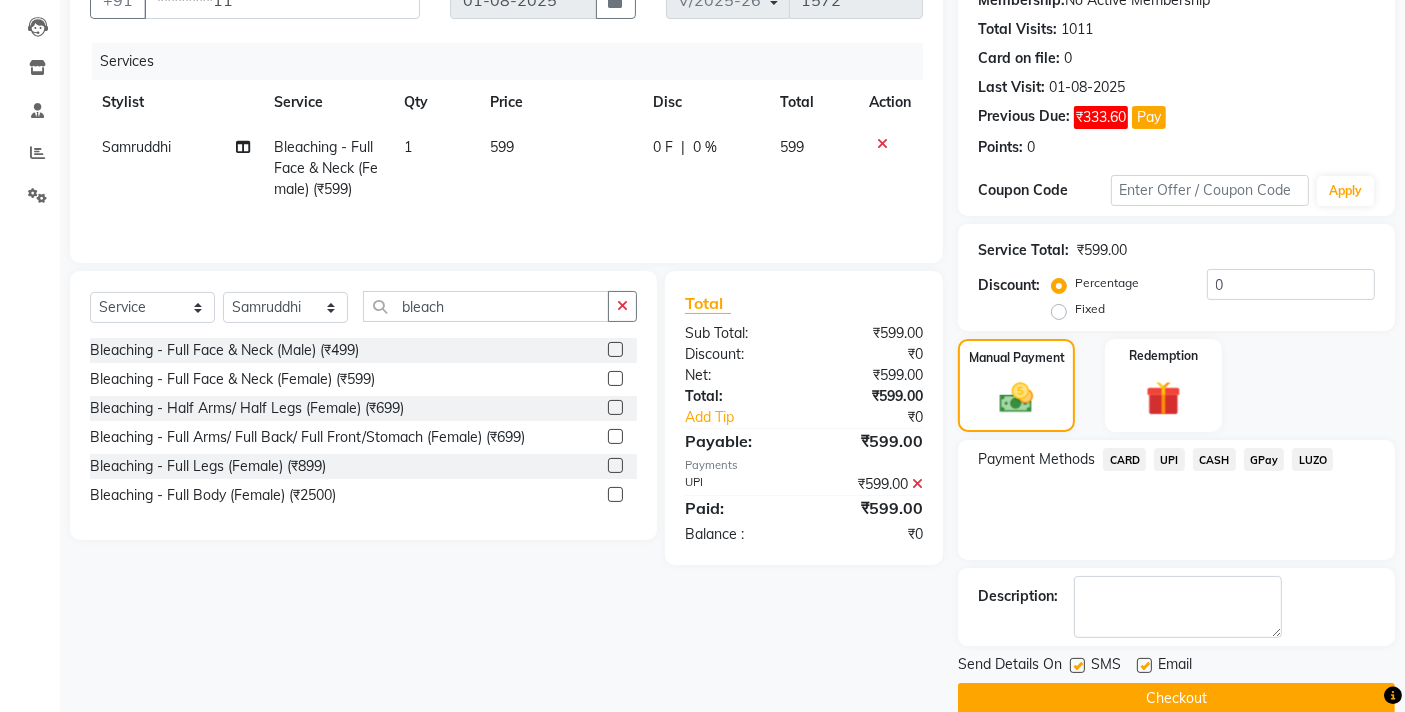 scroll, scrollTop: 235, scrollLeft: 0, axis: vertical 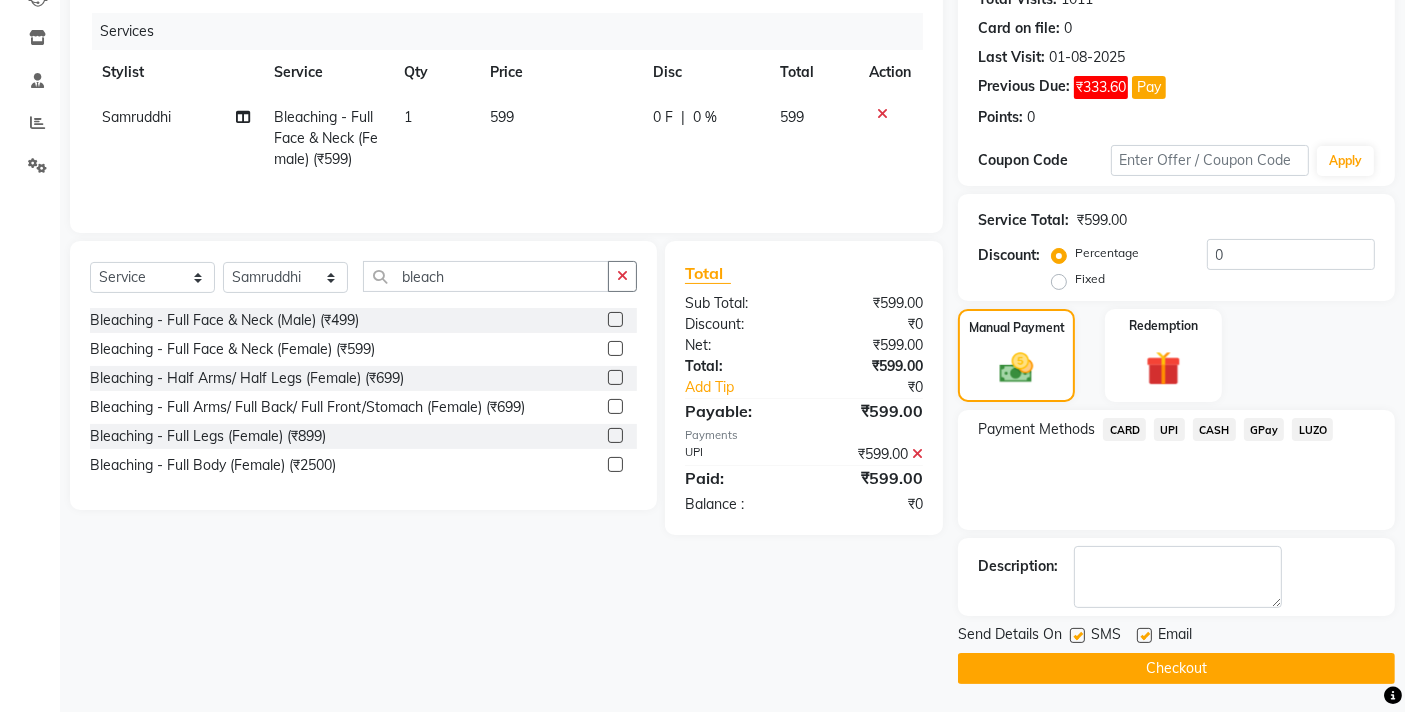 click on "Checkout" 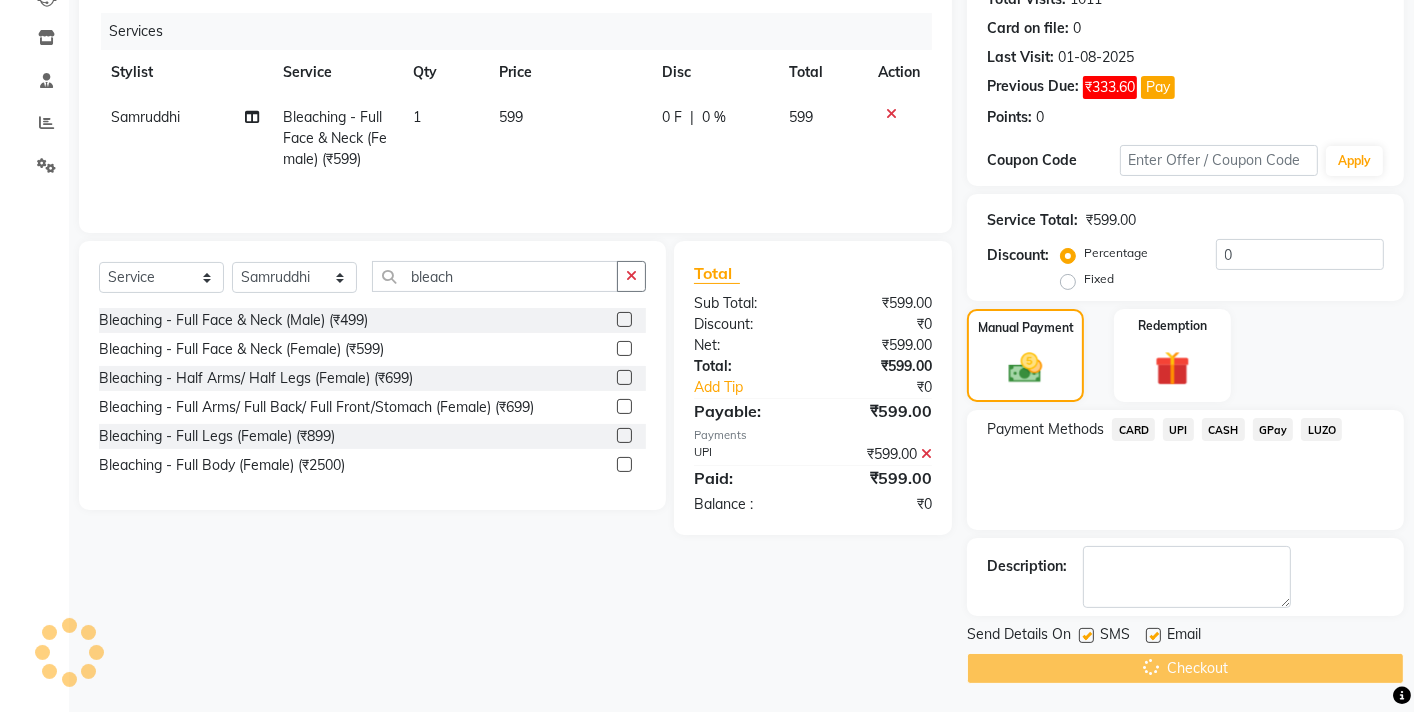 scroll, scrollTop: 0, scrollLeft: 0, axis: both 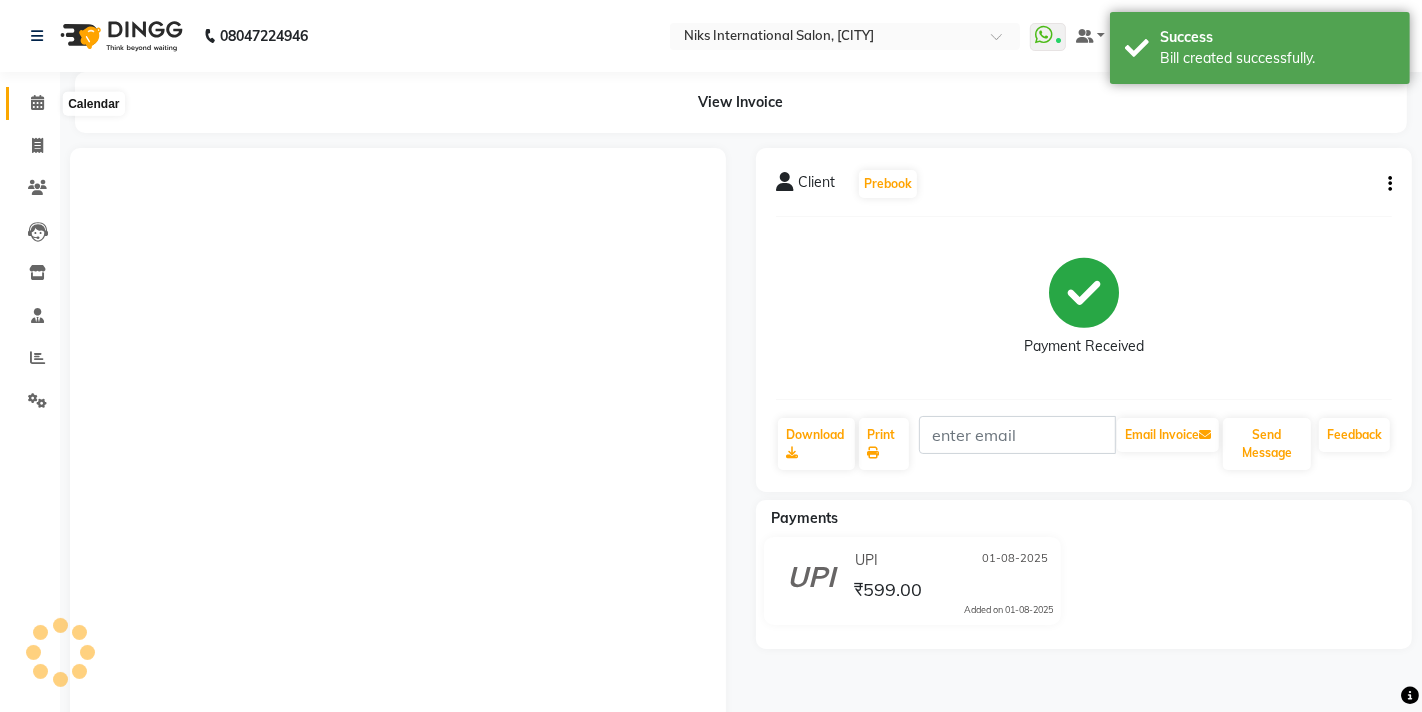 click 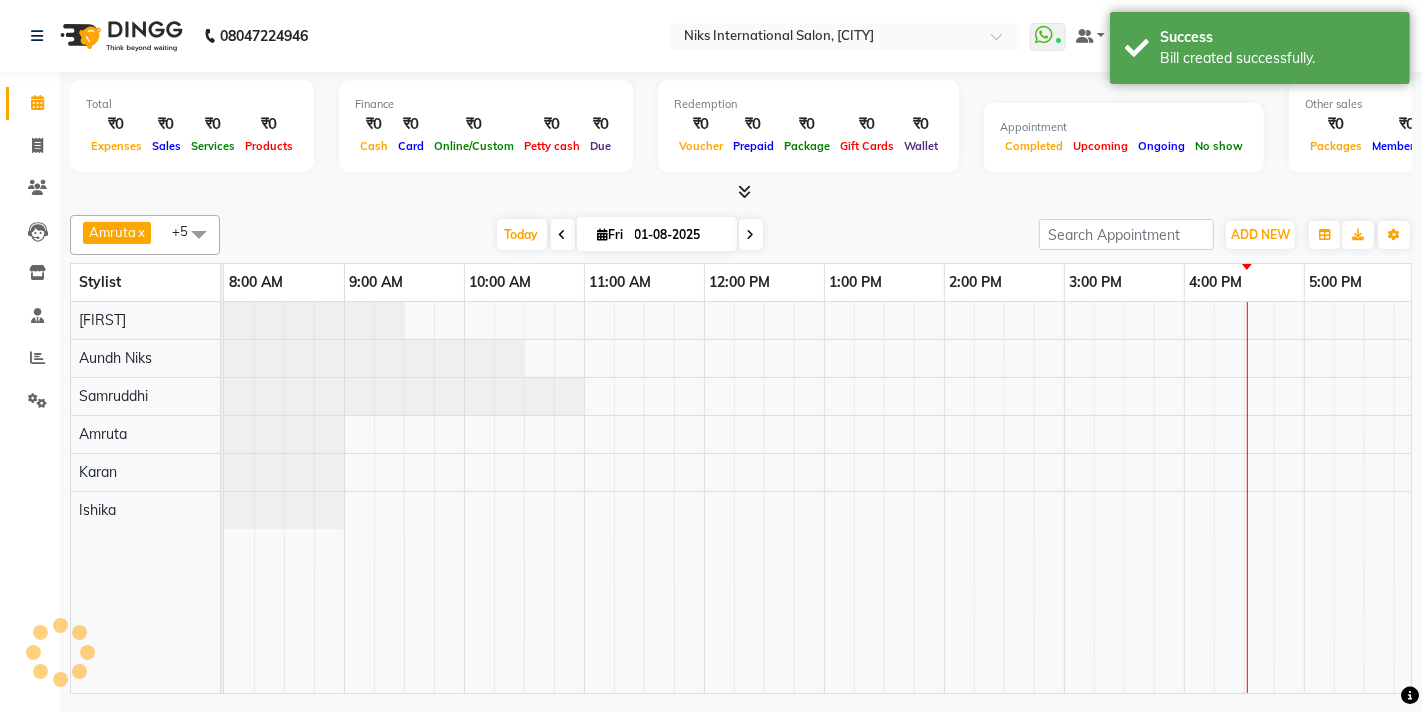 scroll, scrollTop: 0, scrollLeft: 0, axis: both 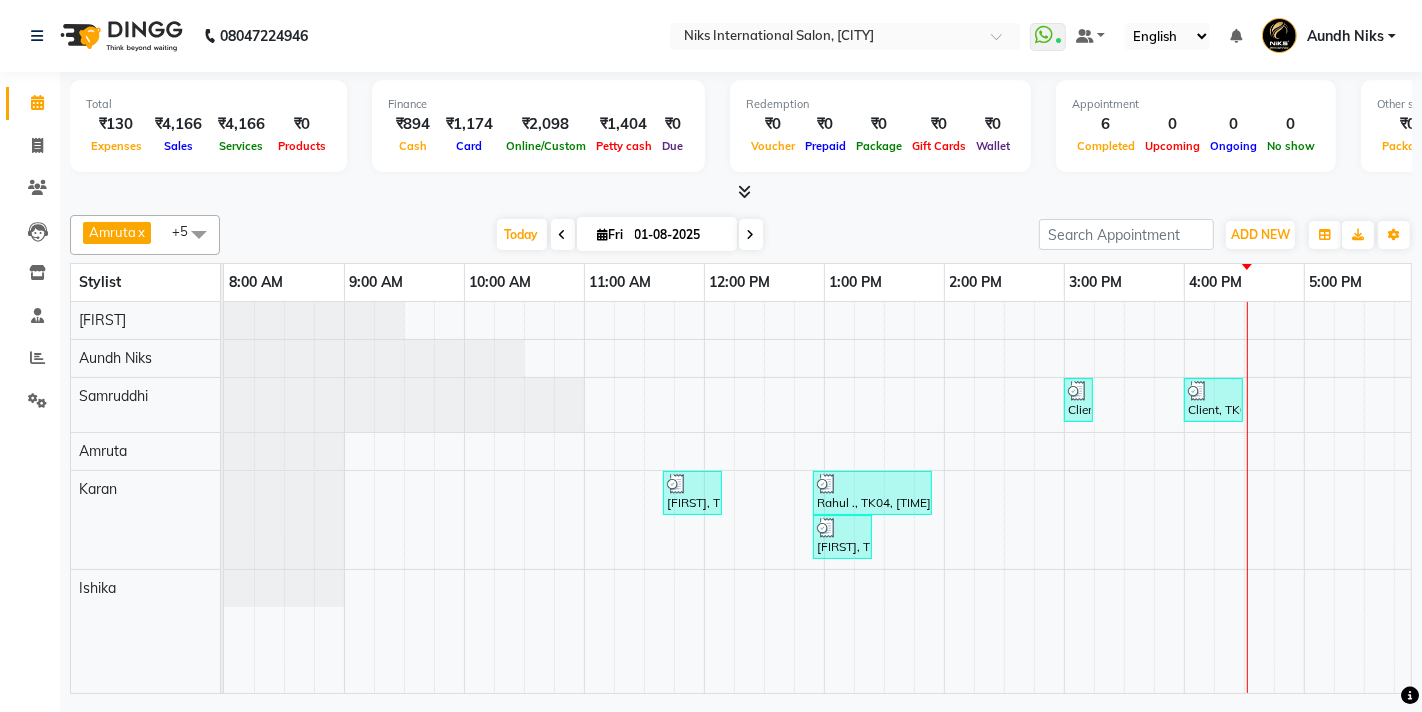click on "Total  ₹130  Expenses ₹4,166  Sales ₹4,166  Services ₹0  Products" at bounding box center (208, 126) 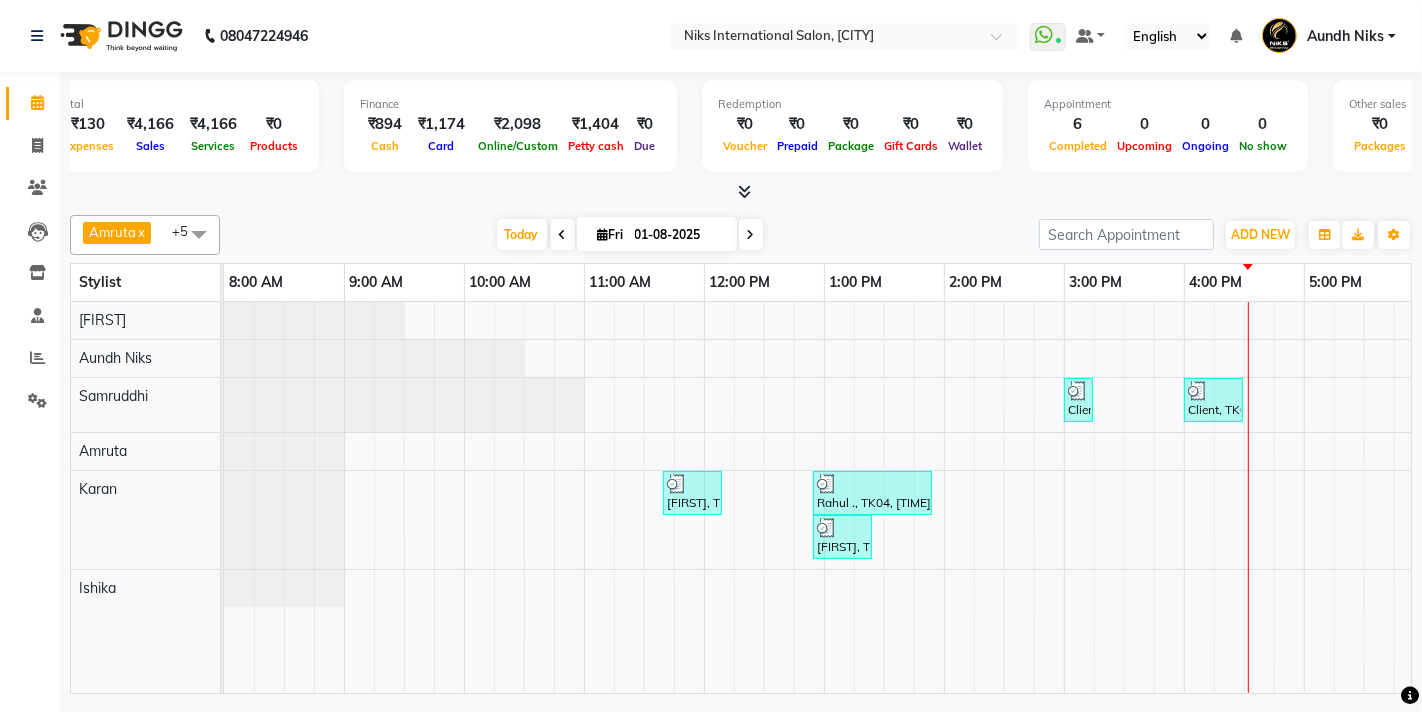 click on "Total  ₹130  Expenses ₹4,166  Sales ₹4,166  Services ₹0  Products" at bounding box center [180, 126] 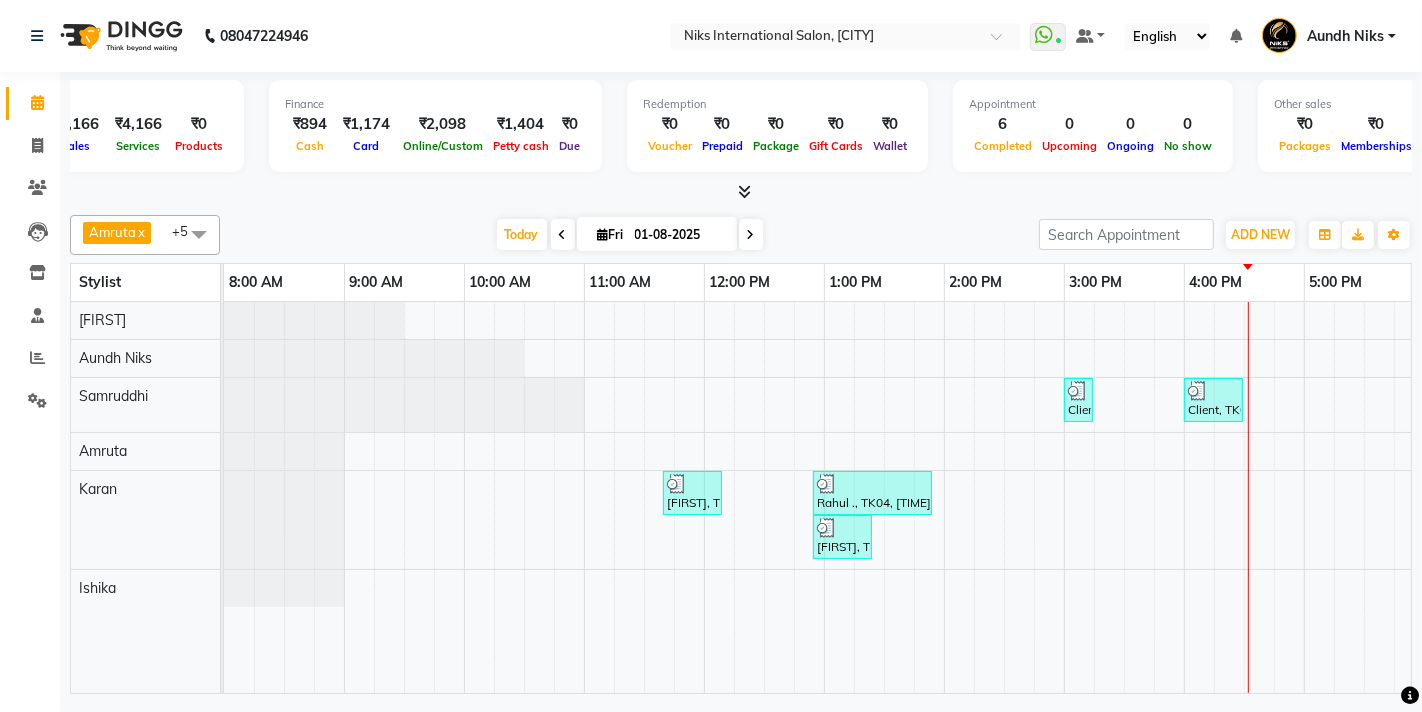 scroll, scrollTop: 0, scrollLeft: 111, axis: horizontal 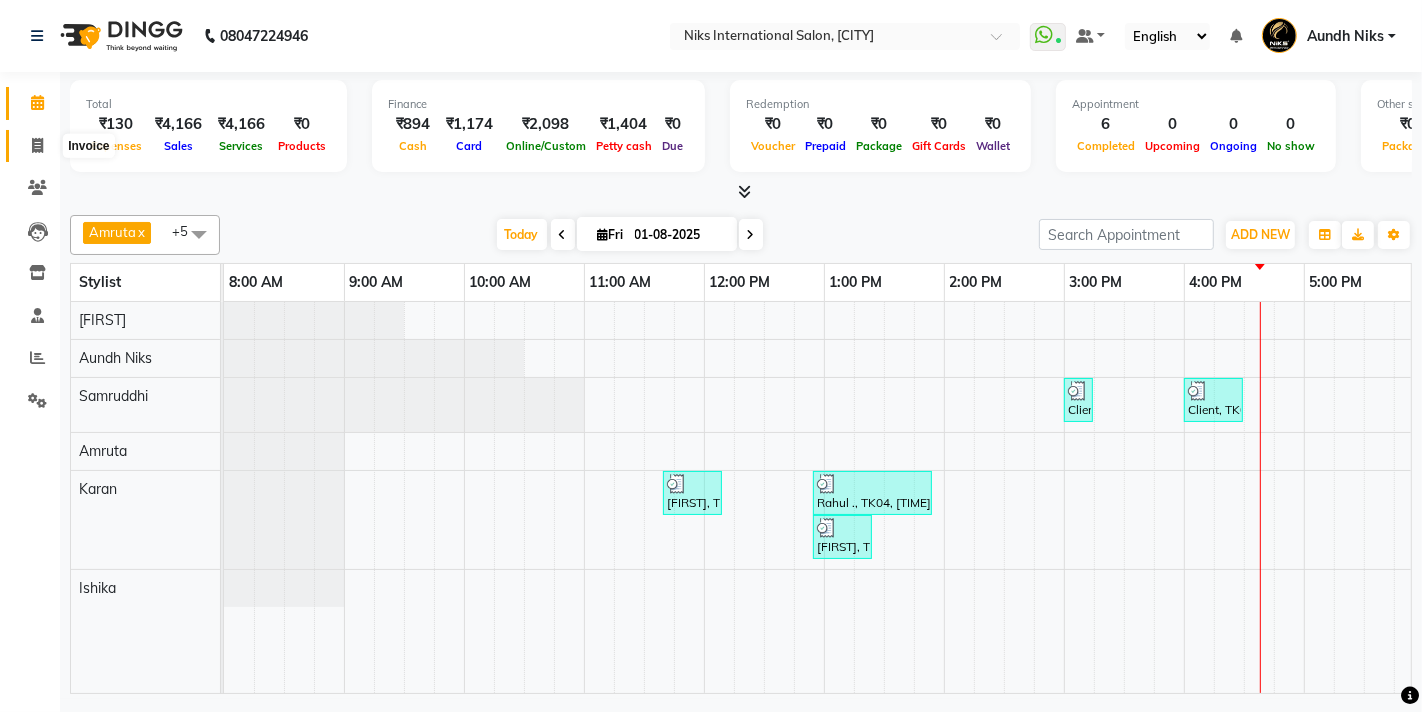 click 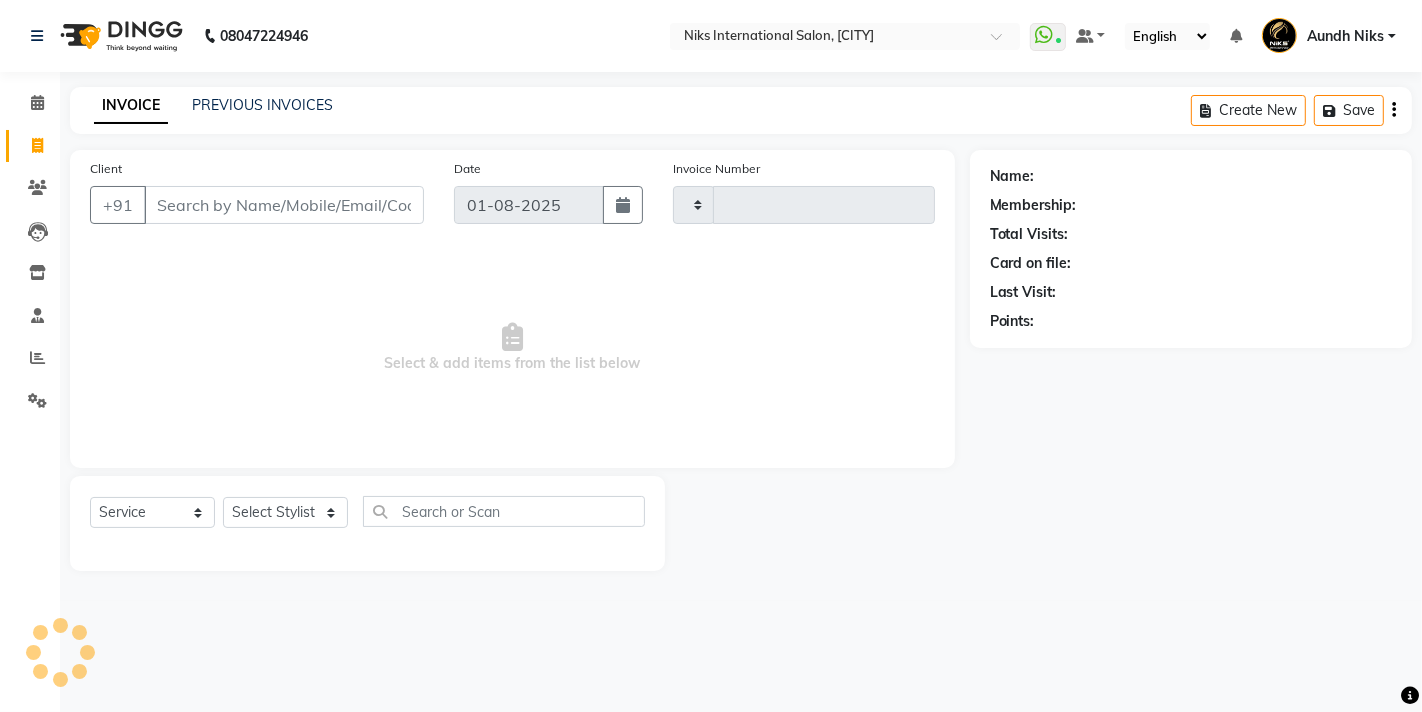 type on "1573" 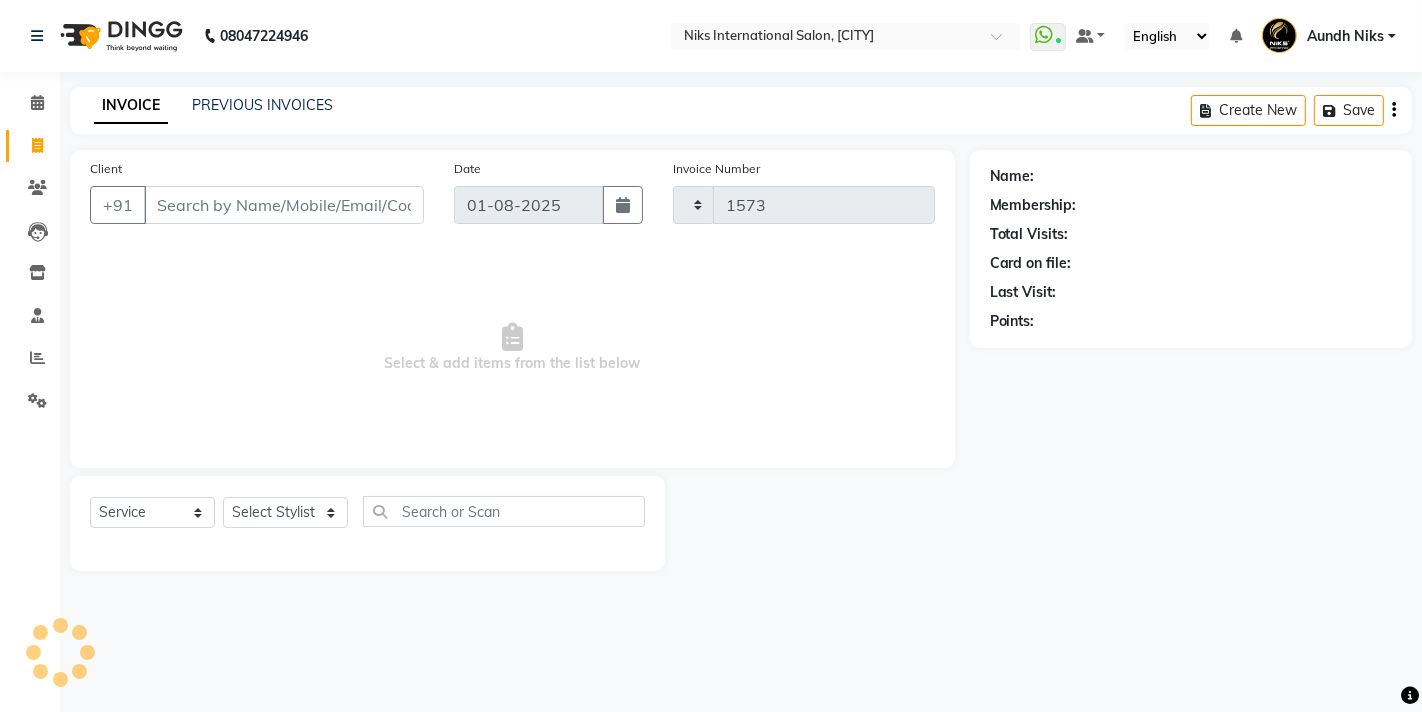 select on "6" 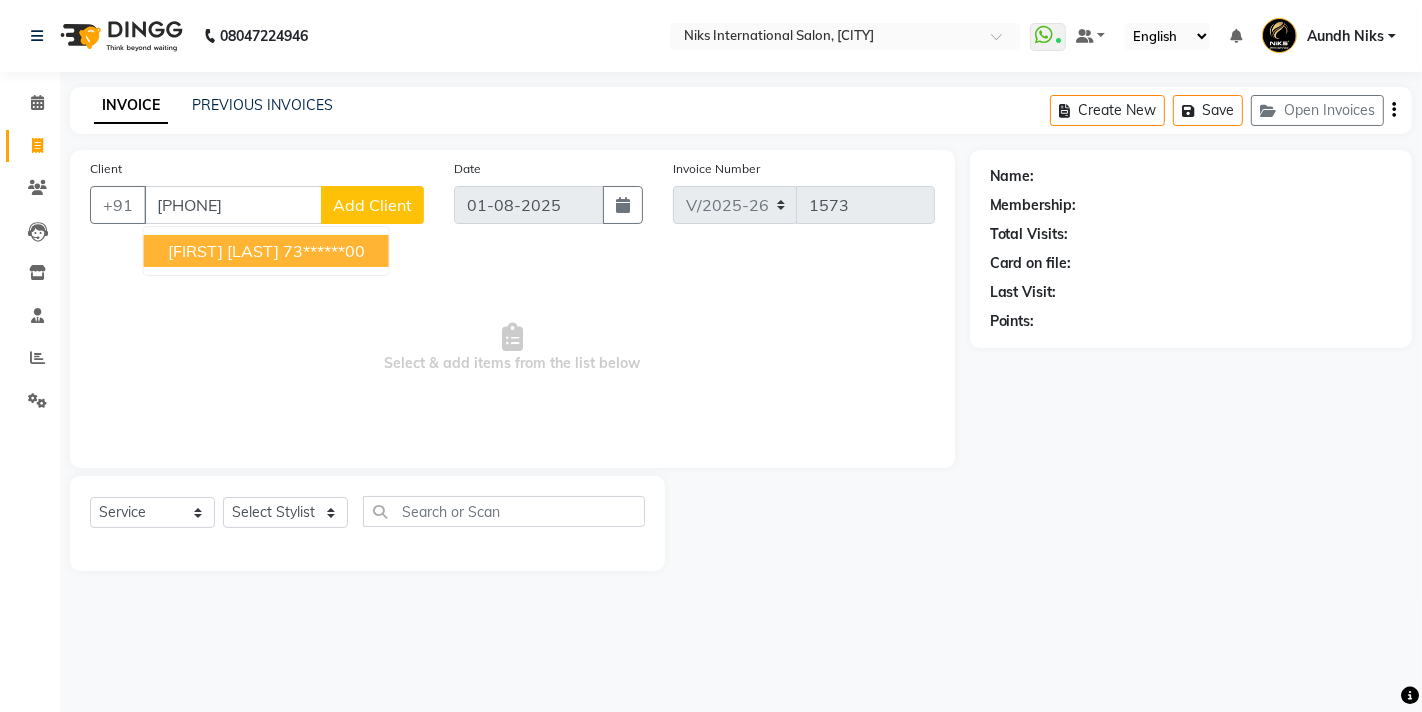 click on "73******00" at bounding box center [324, 251] 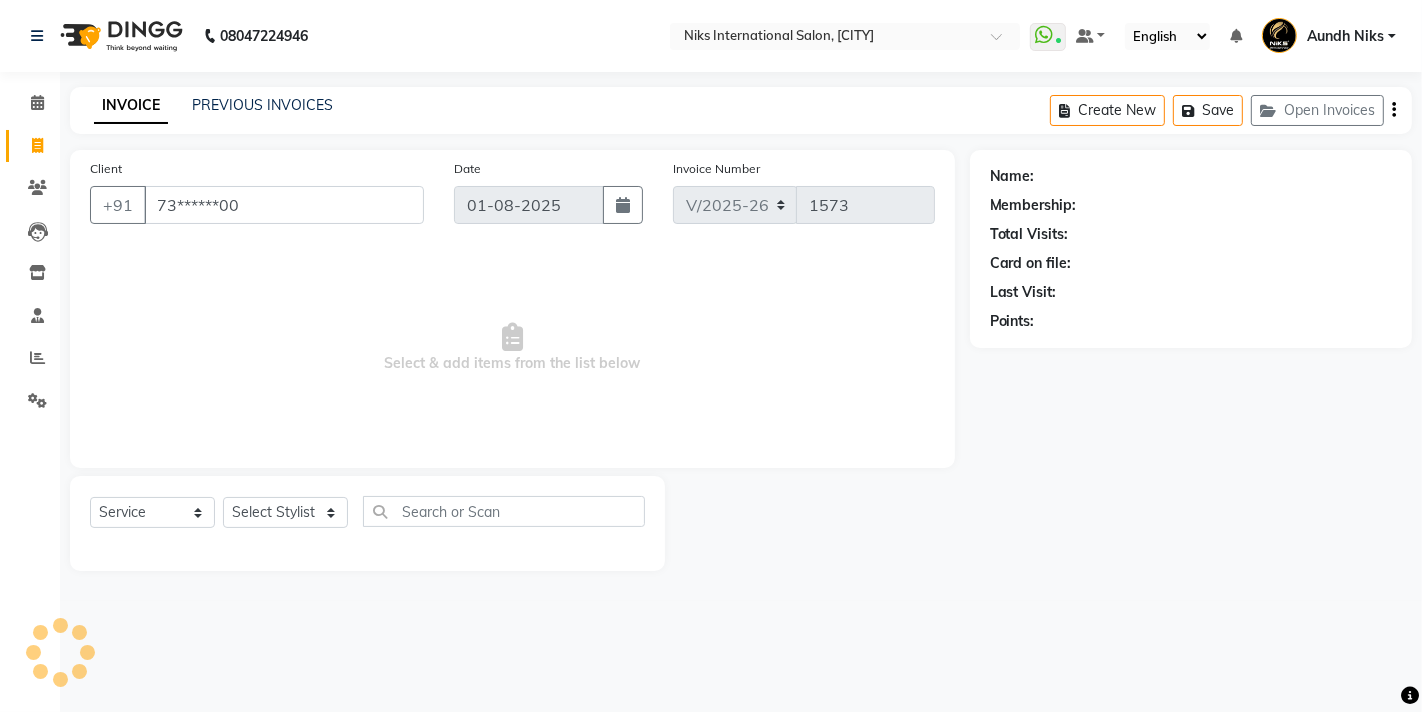 type on "73******00" 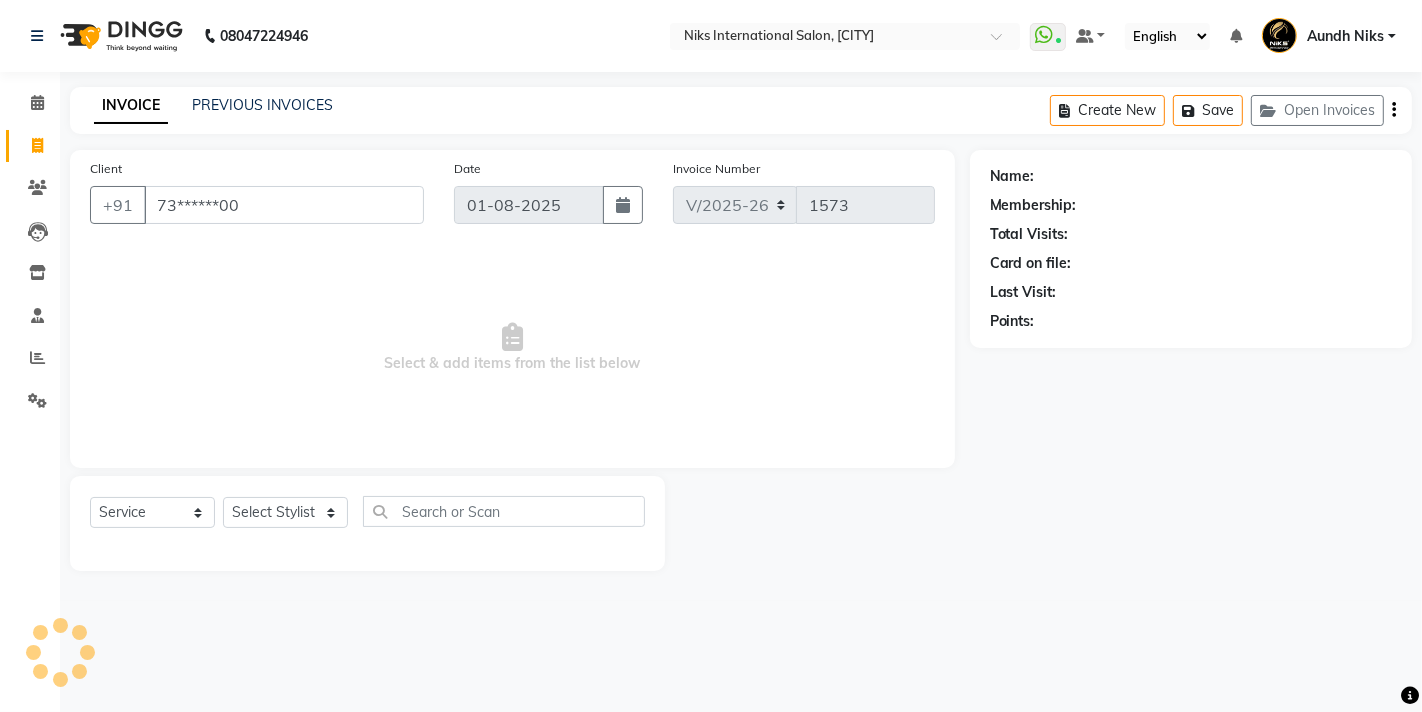 select on "1: Object" 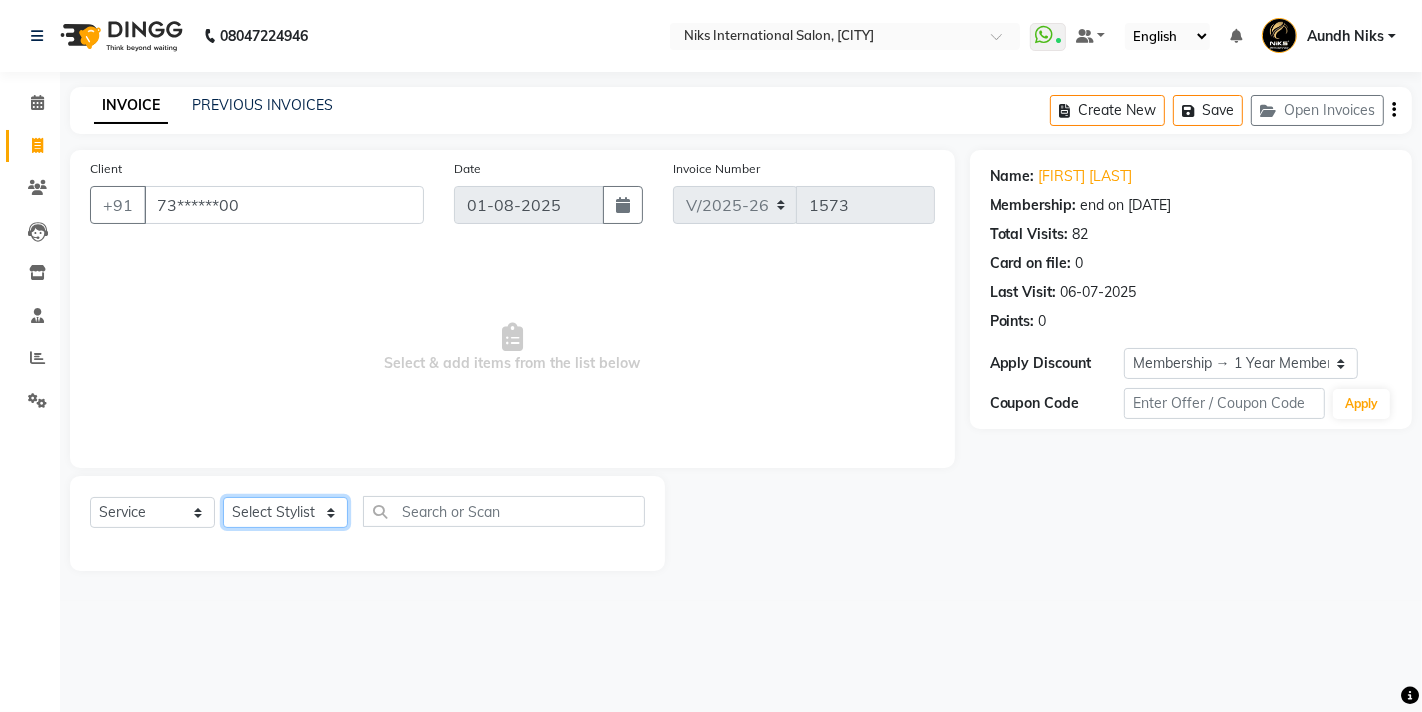 click on "Select Stylist [FIRST] [FIRST] [FIRST] [FIRST] [FIRST] [FIRST] [FIRST] [FIRST] [FIRST] [FIRST] [FIRST] [FIRST] [FIRST] [FIRST] [FIRST]" 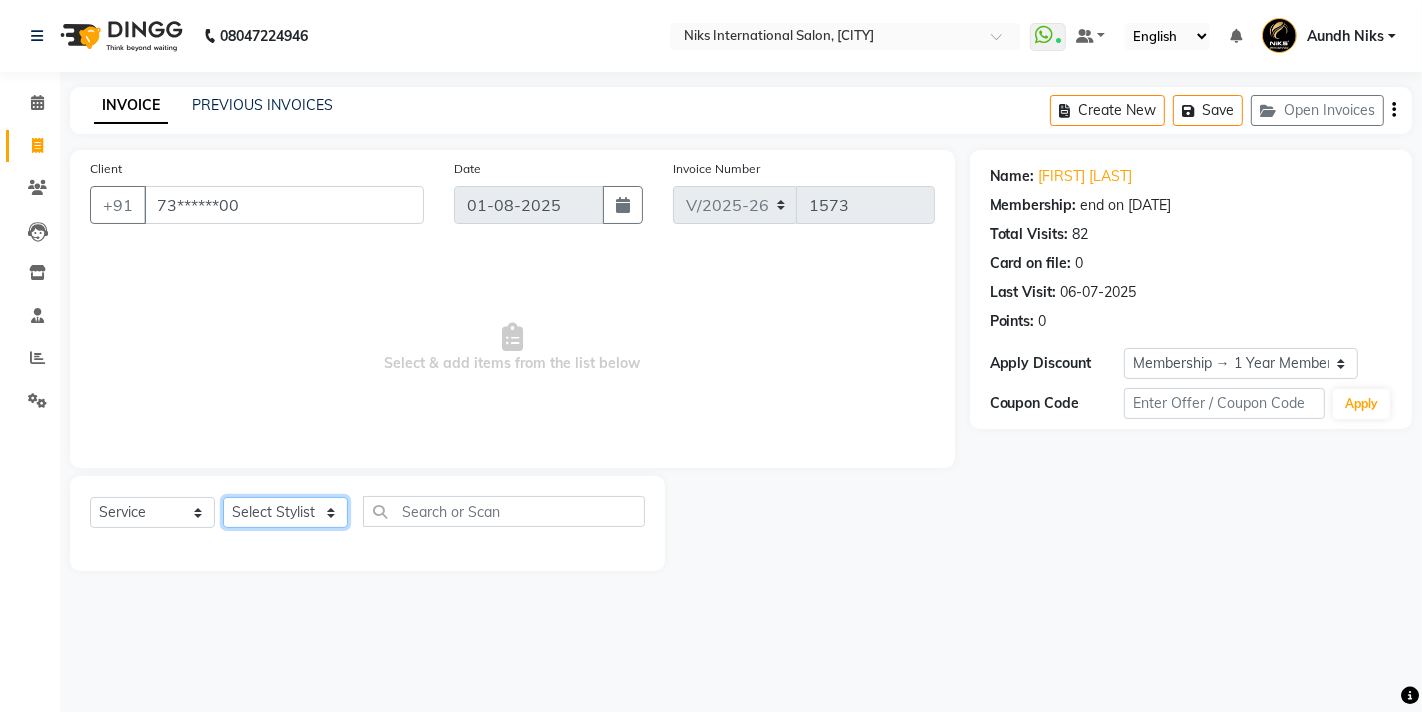 select on "20840" 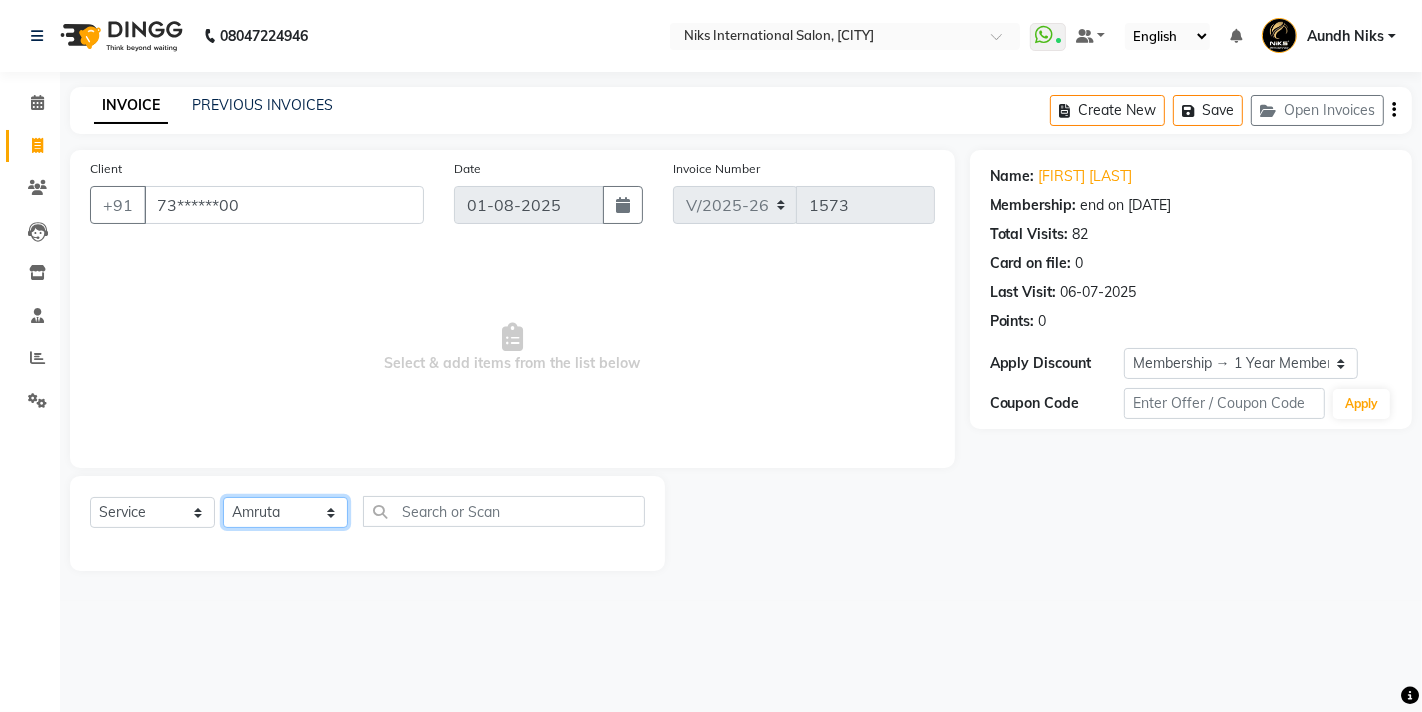 click on "Select Stylist [FIRST] [FIRST] [FIRST] [FIRST] [FIRST] [FIRST] [FIRST] [FIRST] [FIRST] [FIRST] [FIRST] [FIRST] [FIRST] [FIRST] [FIRST]" 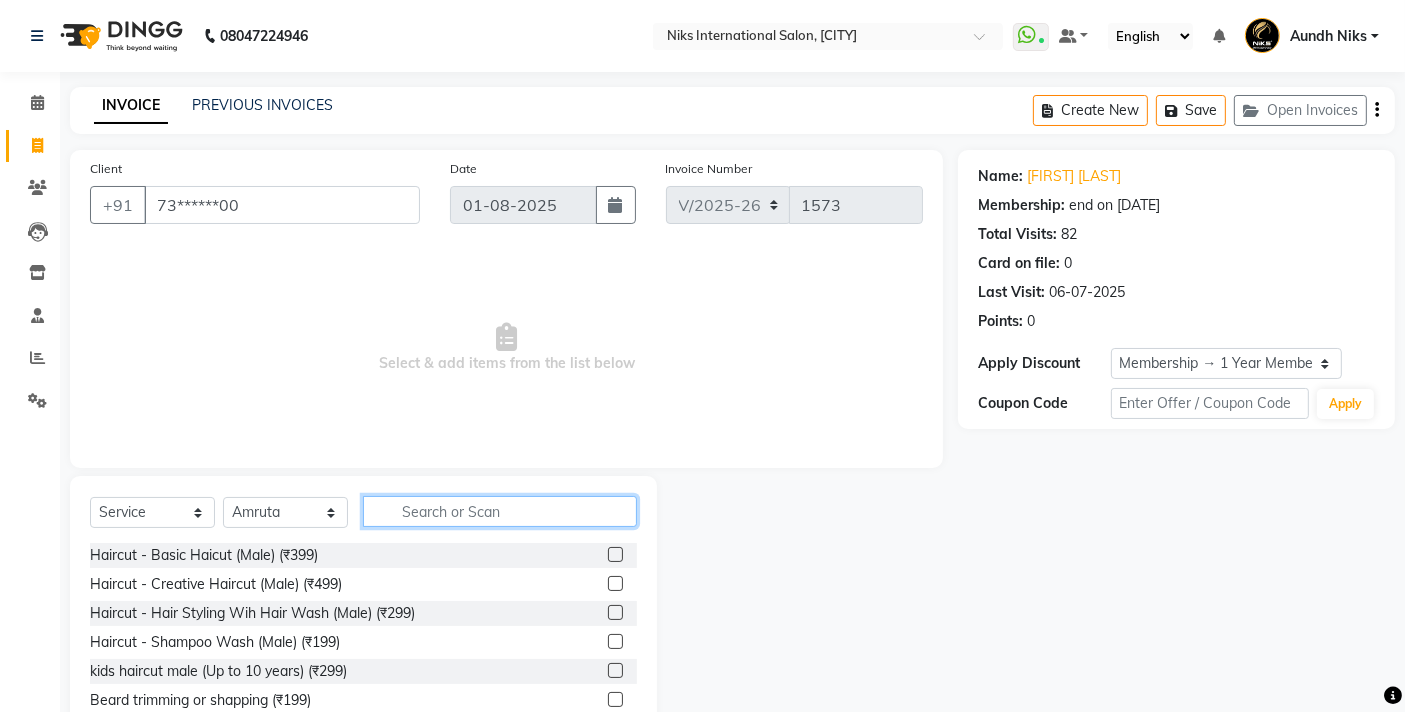 click 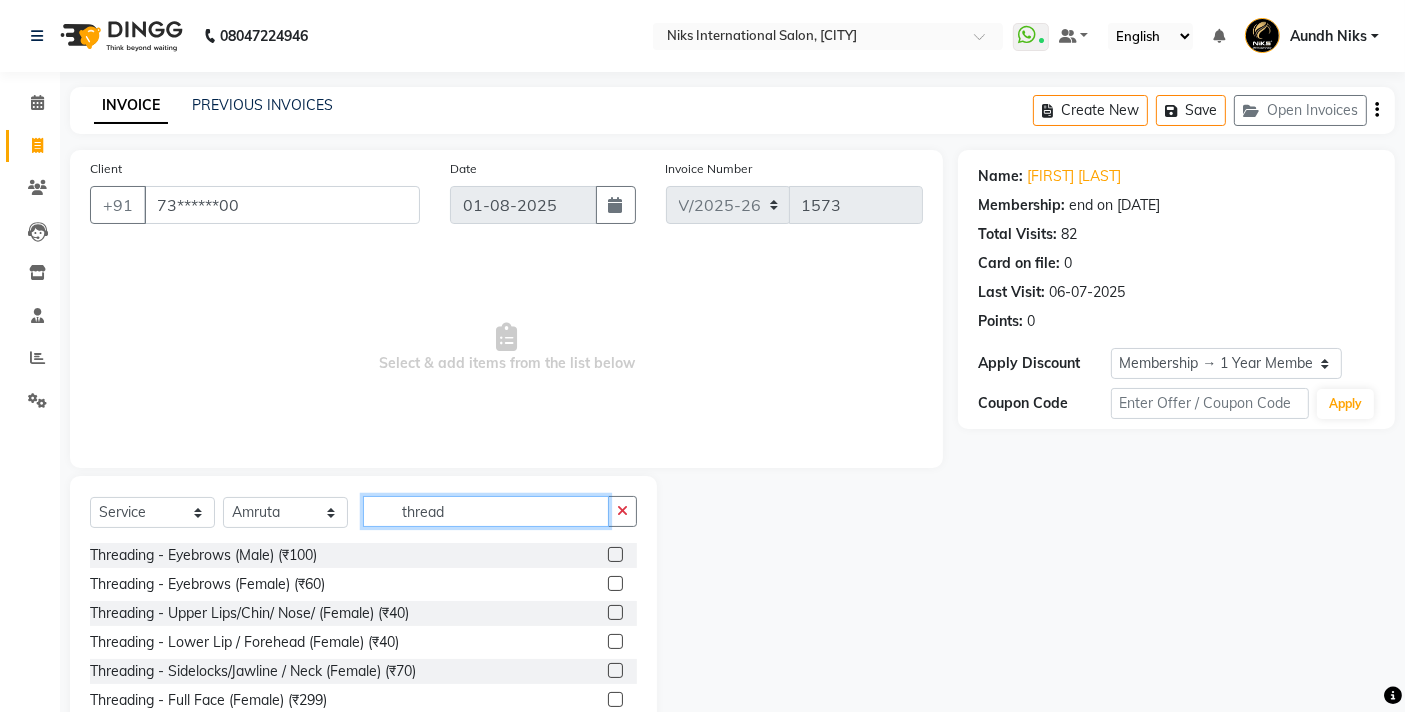 type on "thread" 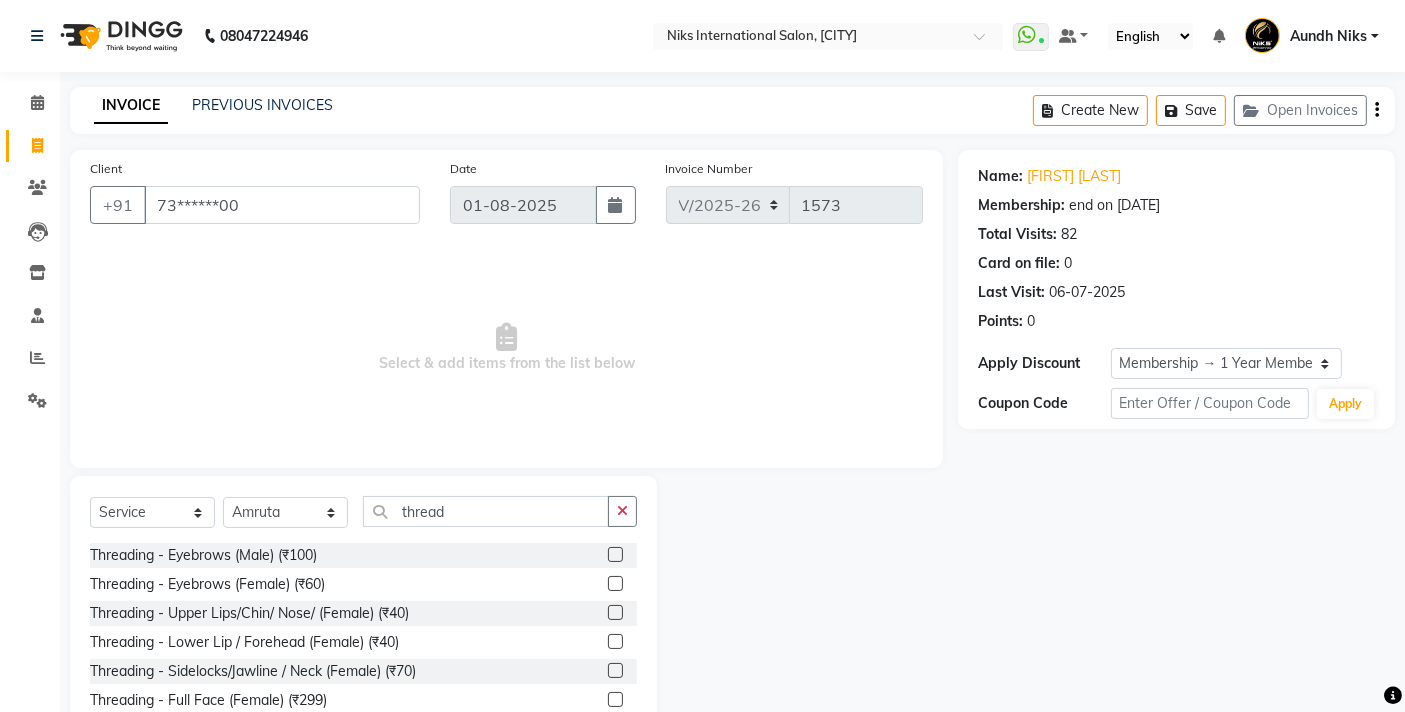 click 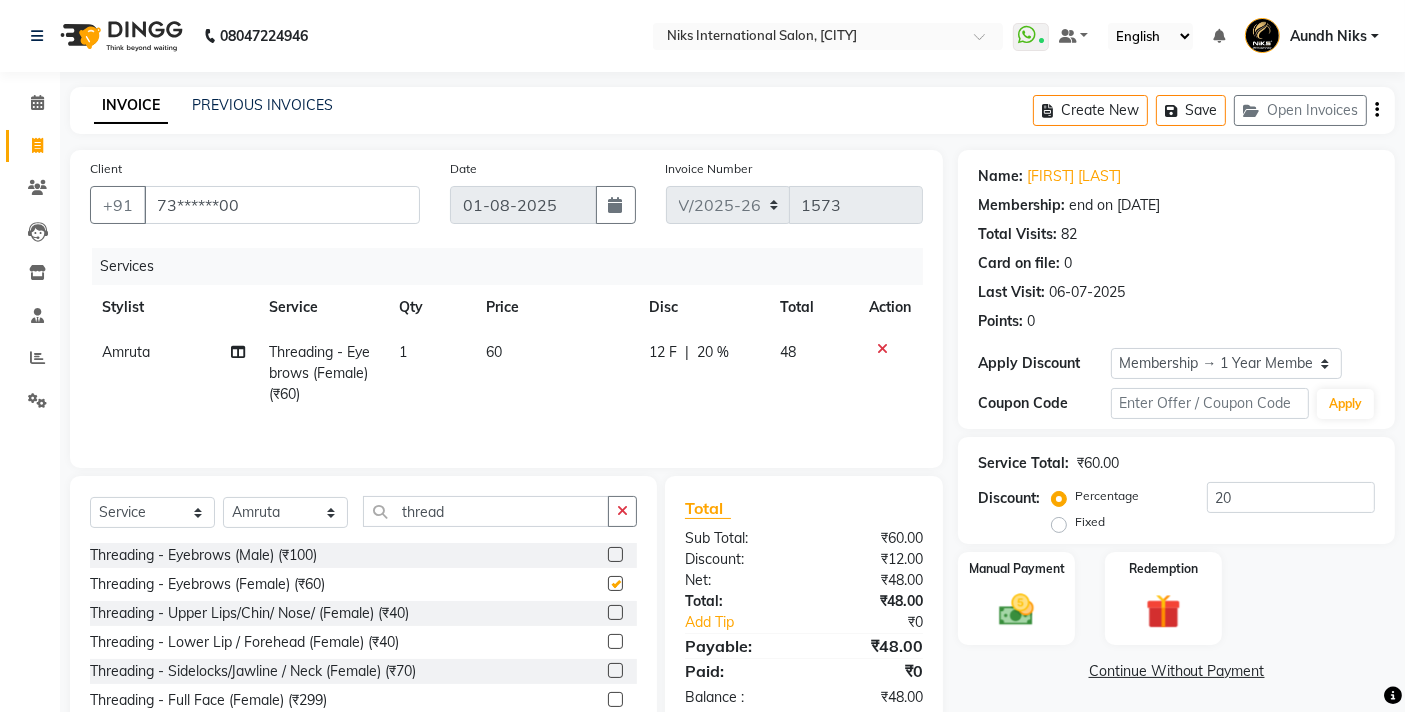 checkbox on "false" 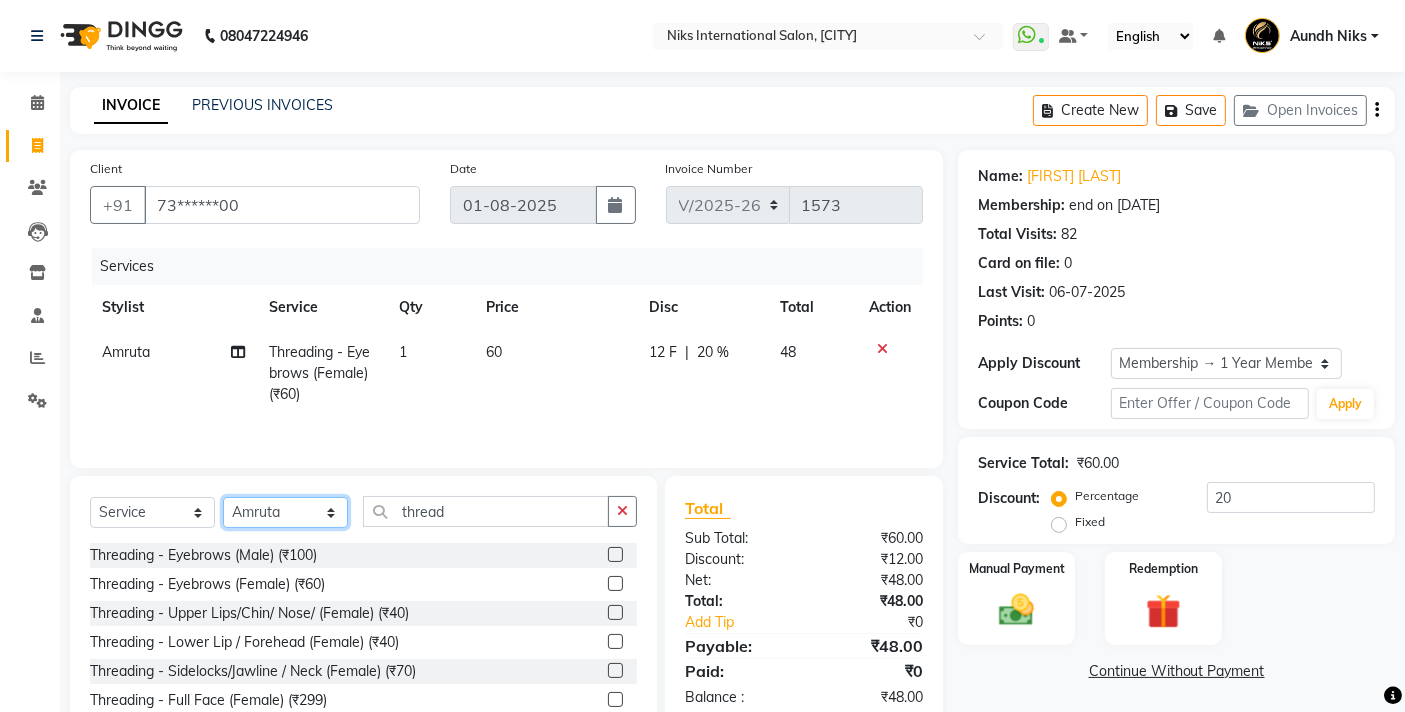 click on "Select Stylist [FIRST] [FIRST] [FIRST] [FIRST] [FIRST] [FIRST] [FIRST] [FIRST] [FIRST] [FIRST] [FIRST] [FIRST] [FIRST] [FIRST] [FIRST]" 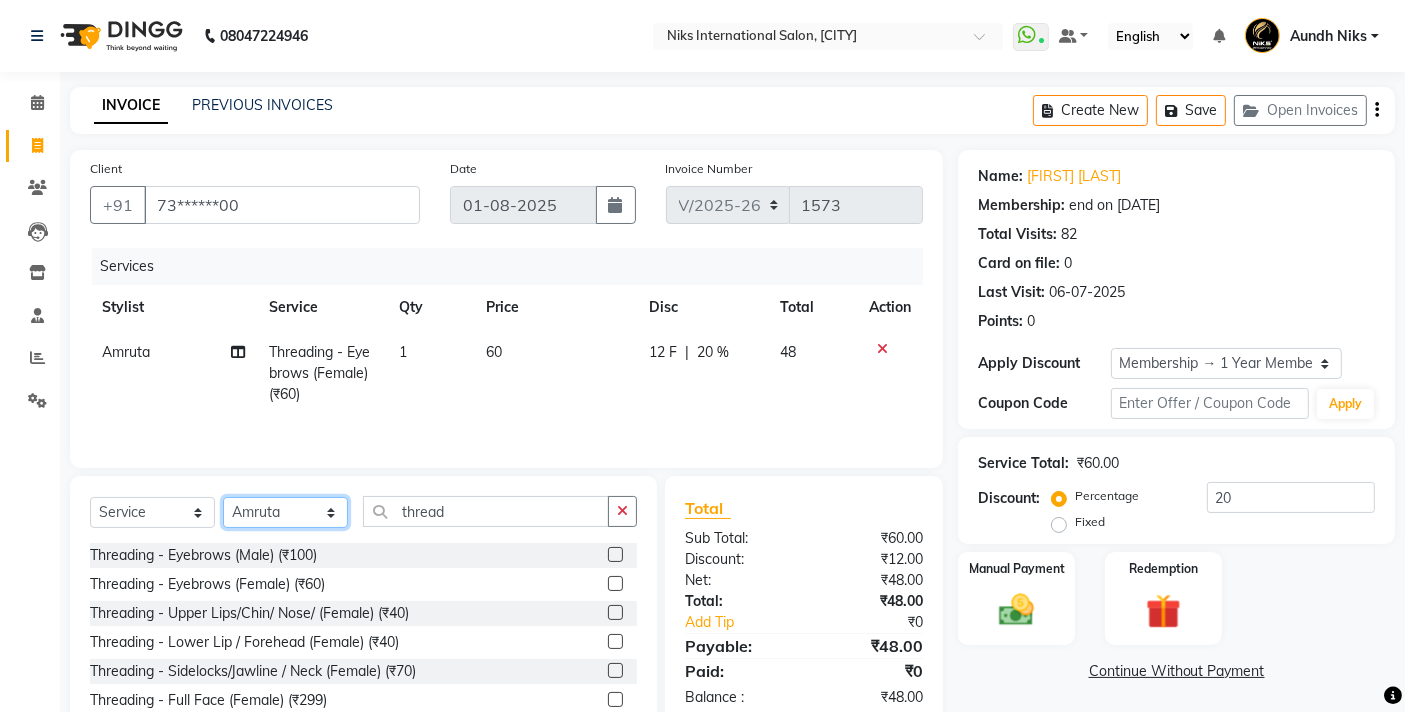 select on "[PHONE]" 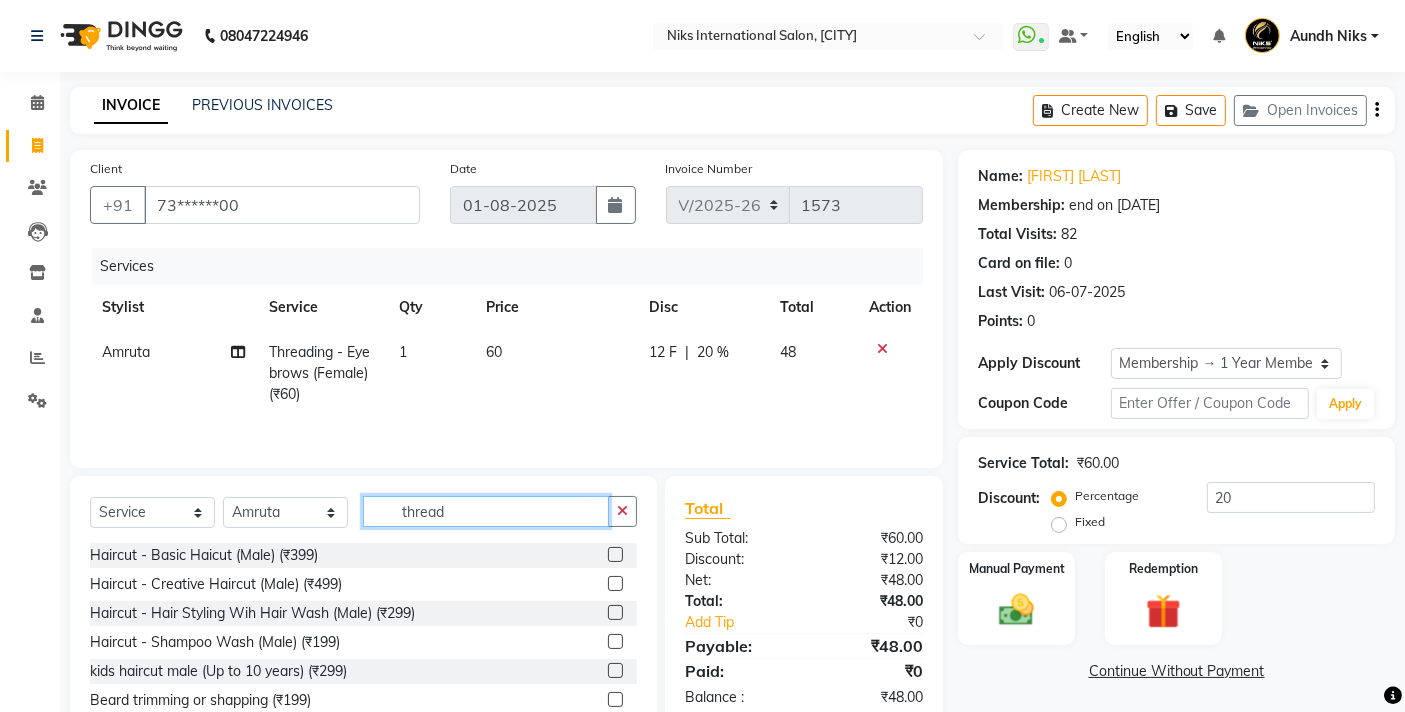 click on "thread" 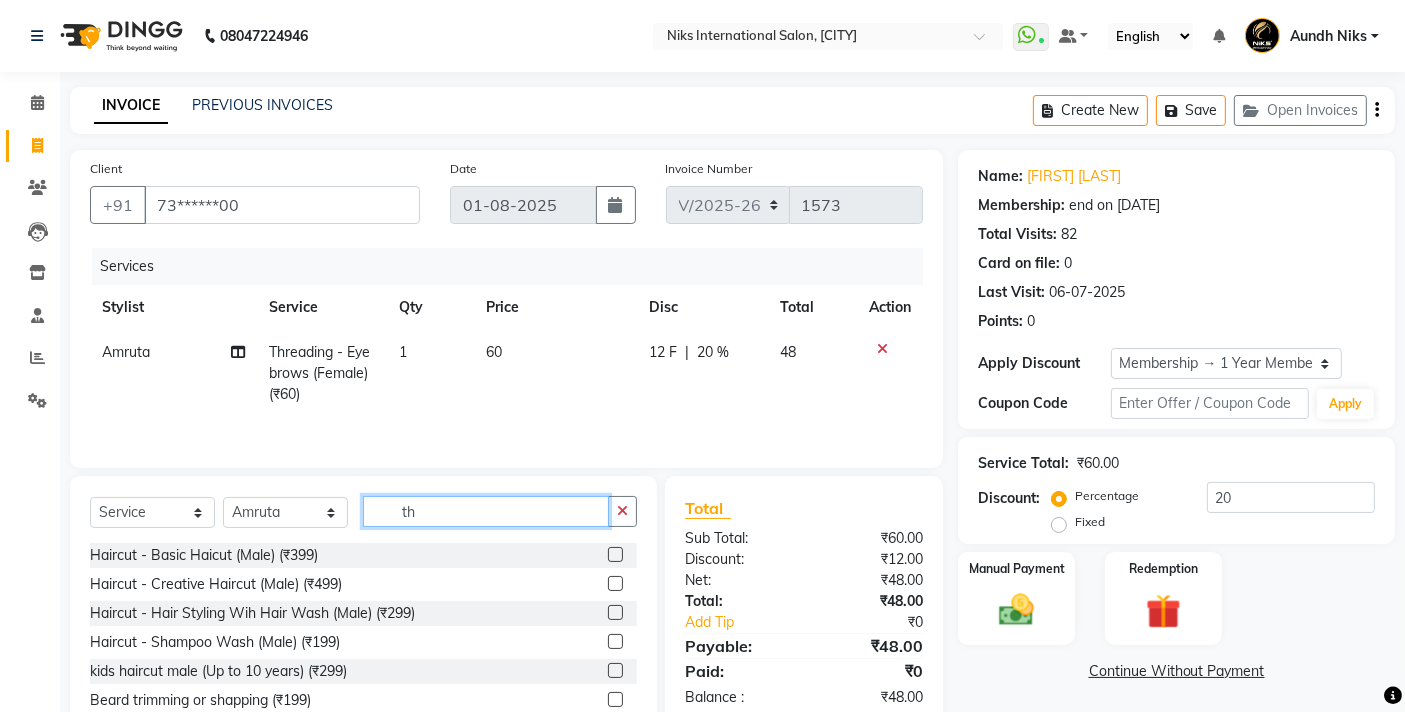 type on "t" 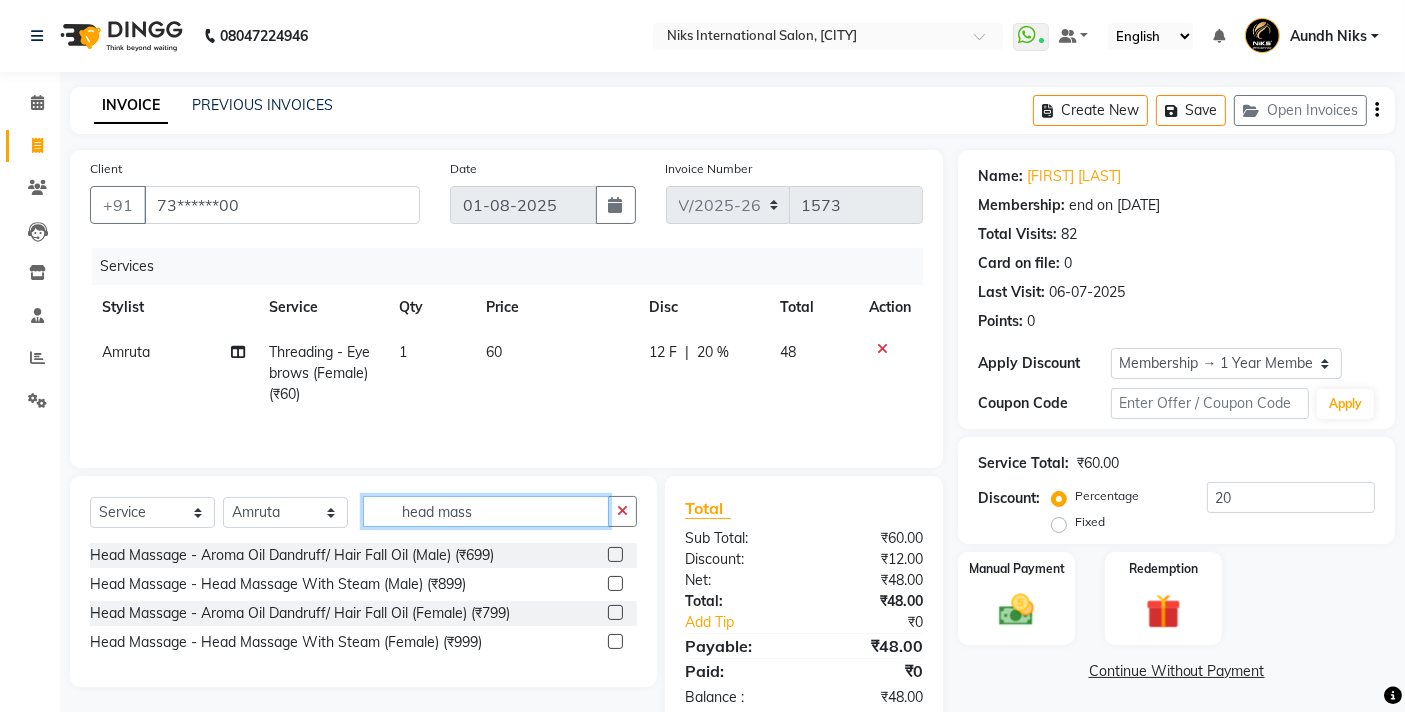 type on "head mass" 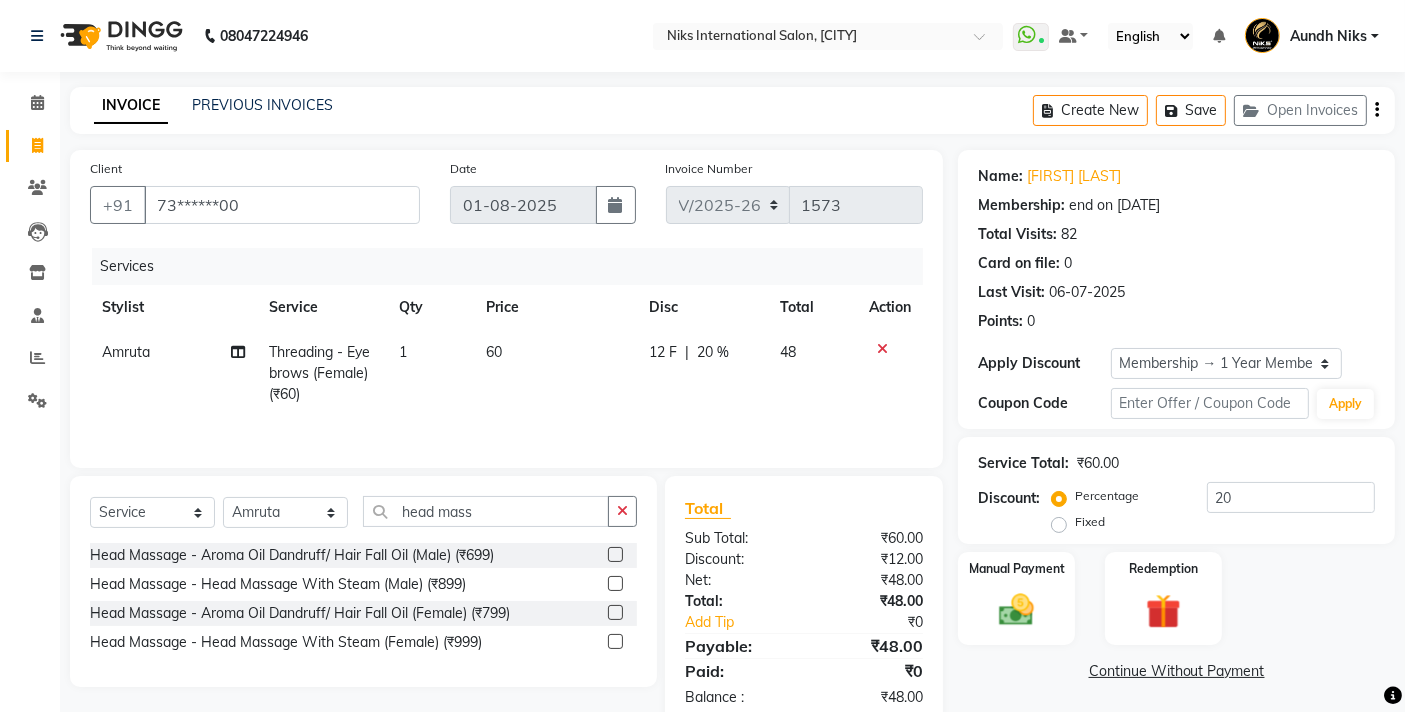 click 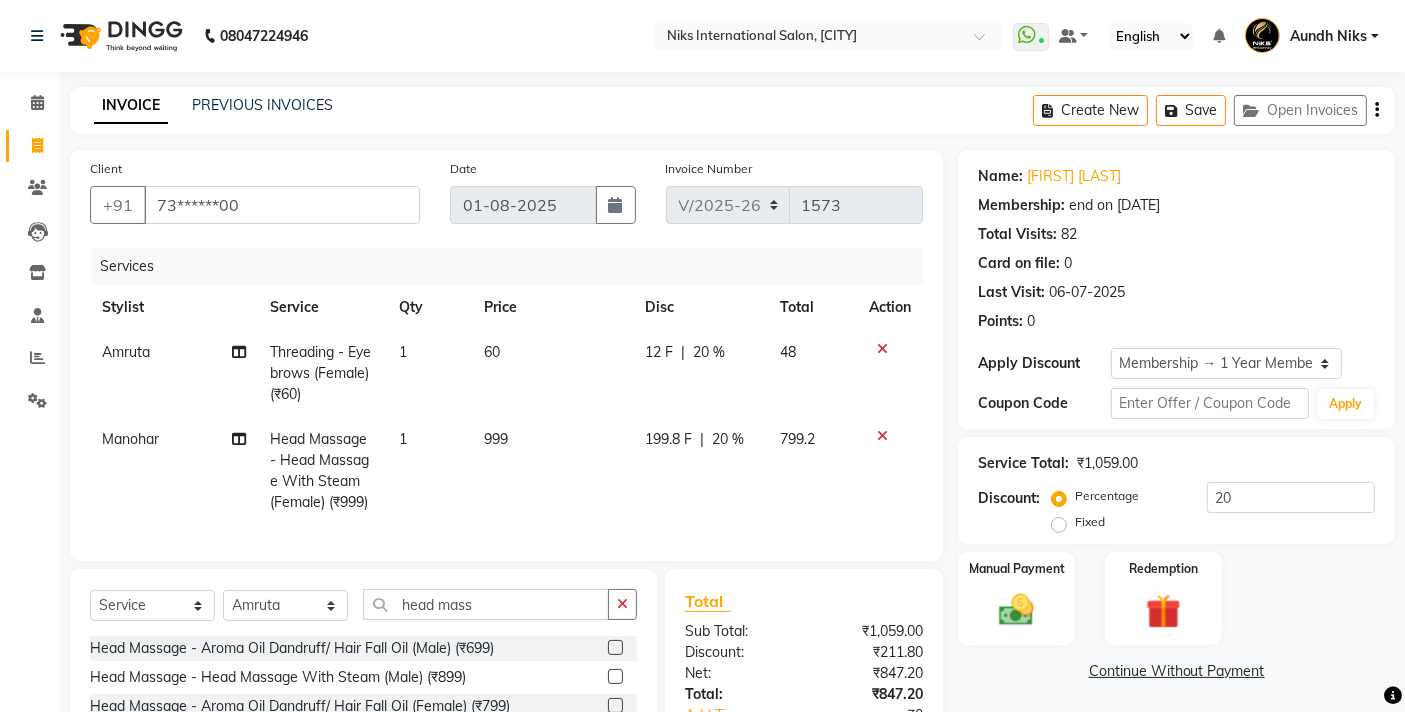 checkbox on "false" 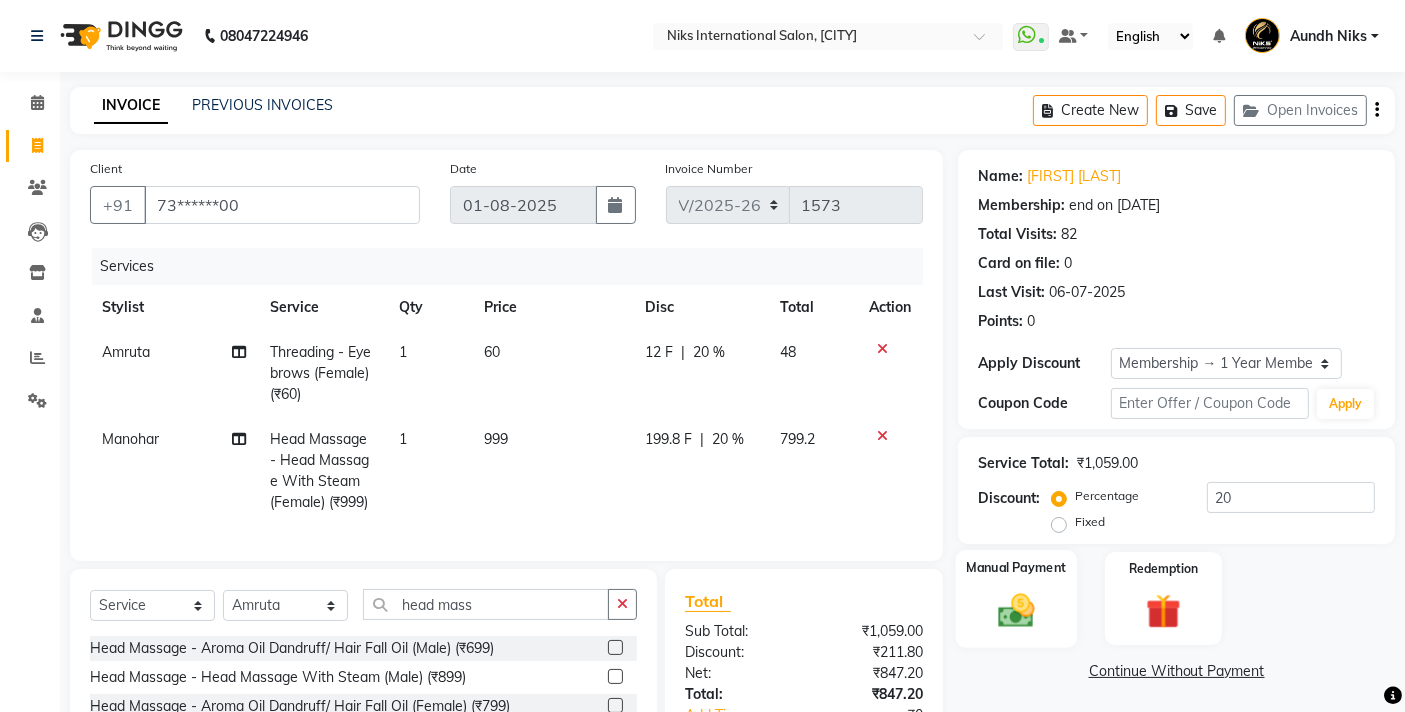 click on "Manual Payment" 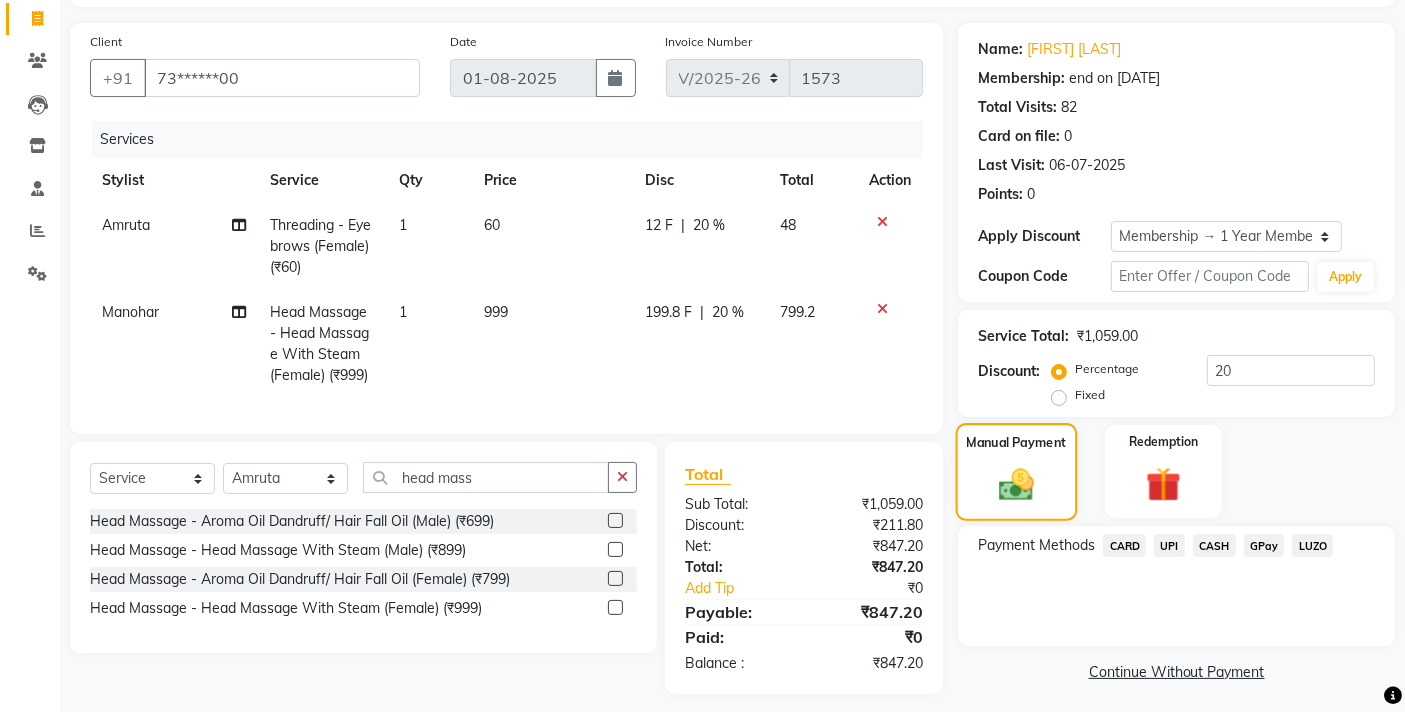 scroll, scrollTop: 154, scrollLeft: 0, axis: vertical 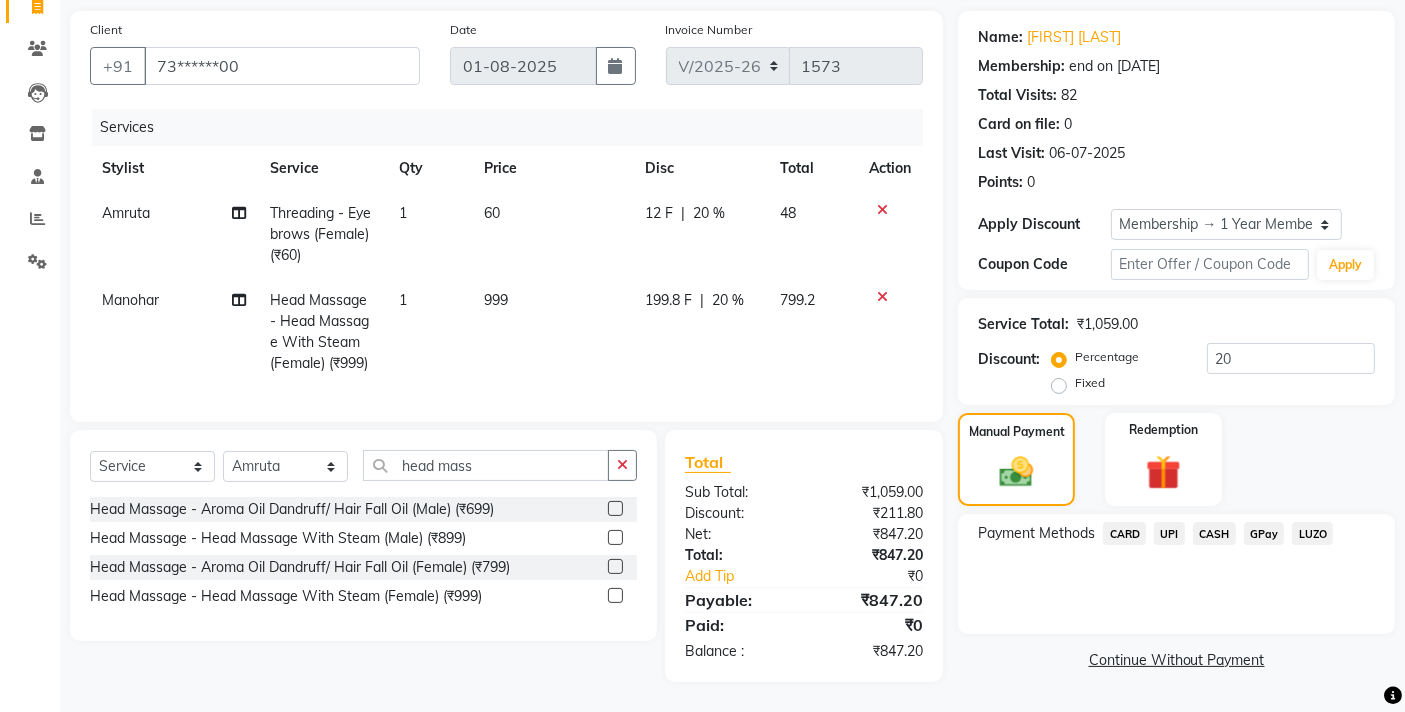 click on "UPI" 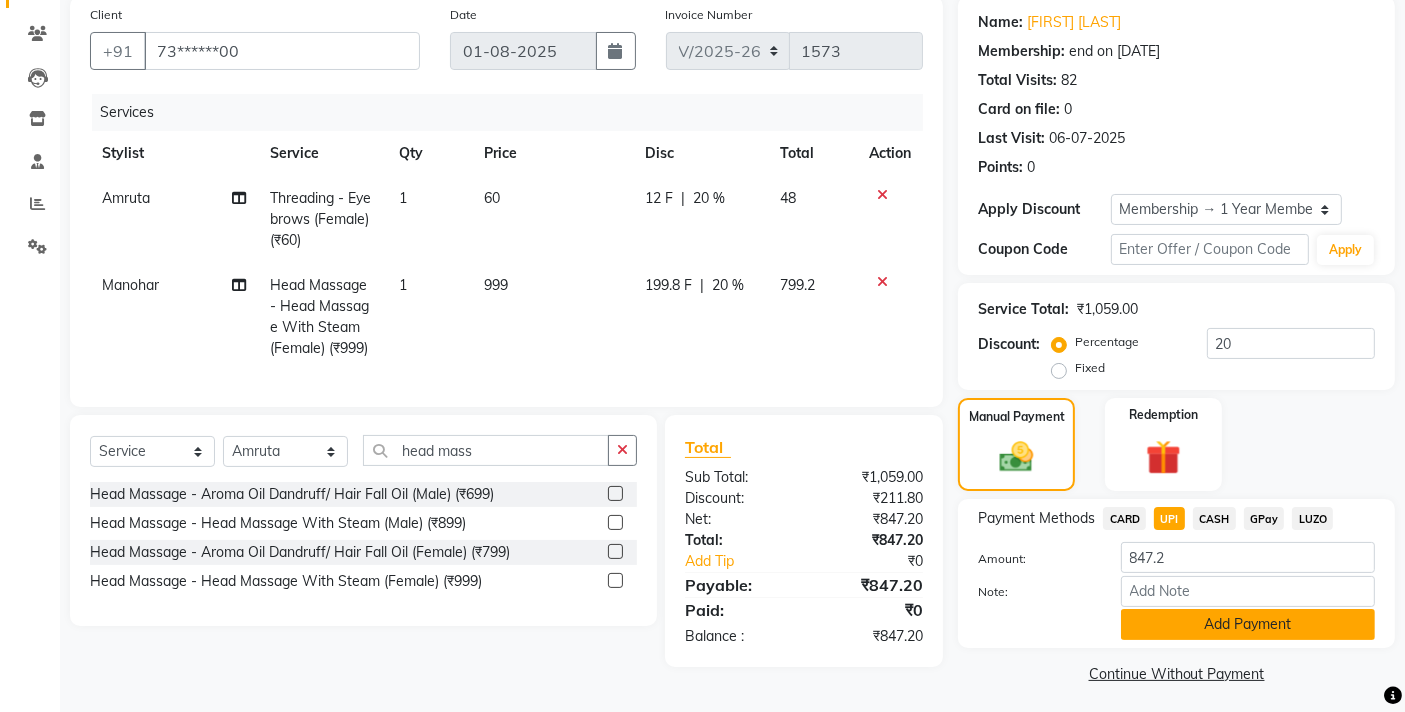 click on "Add Payment" 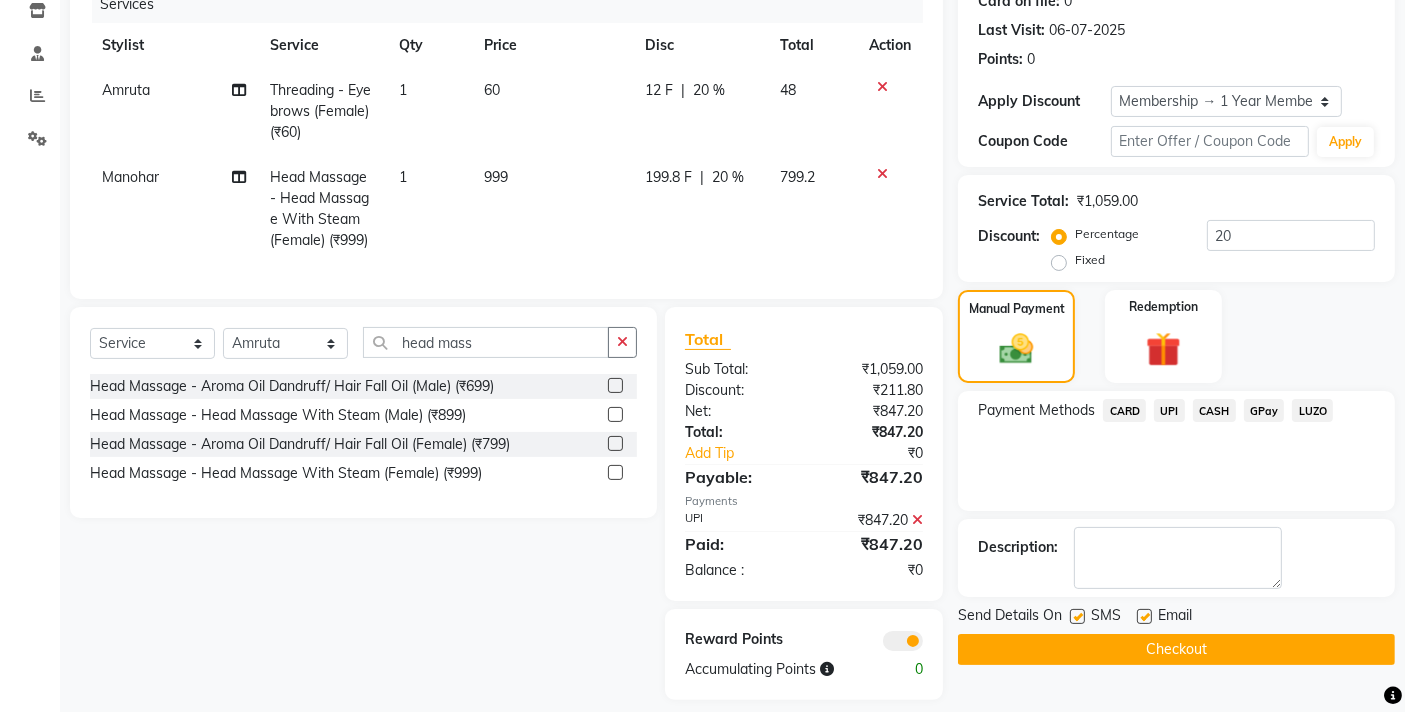 scroll, scrollTop: 295, scrollLeft: 0, axis: vertical 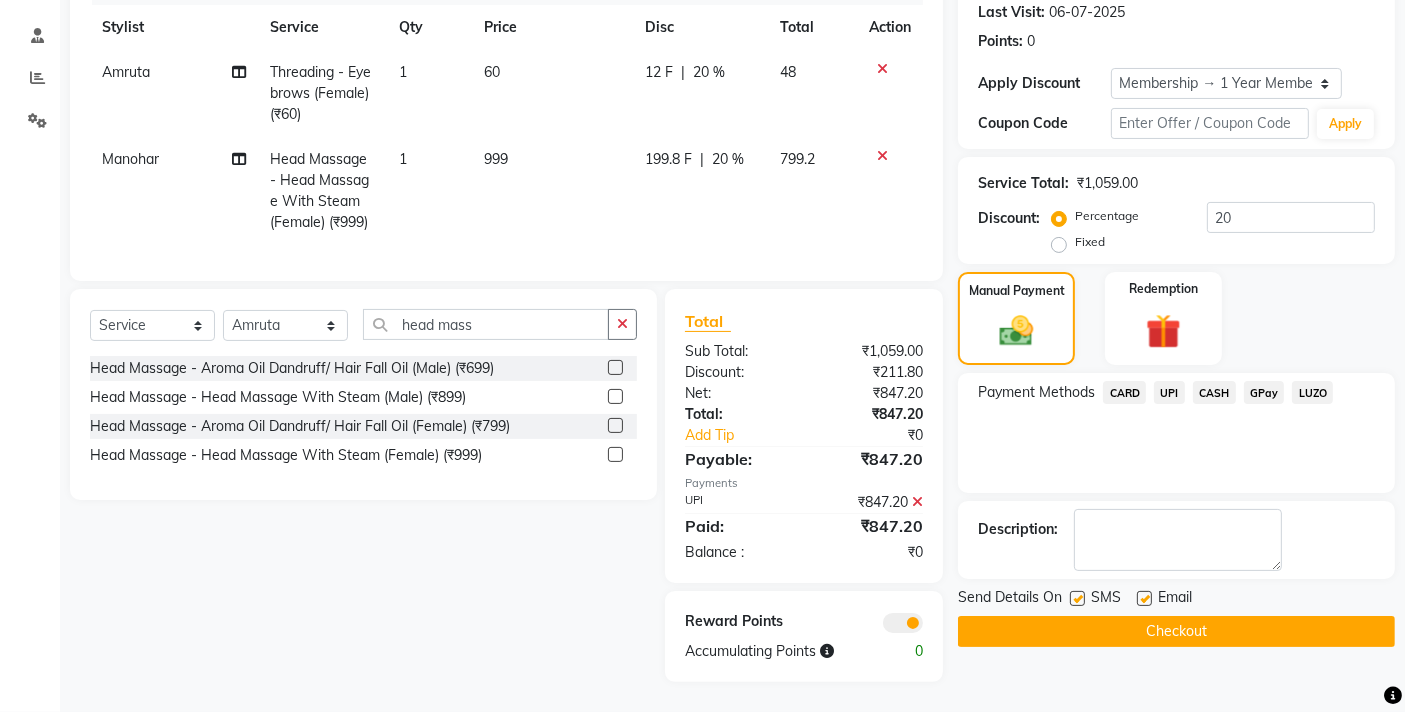 click on "Checkout" 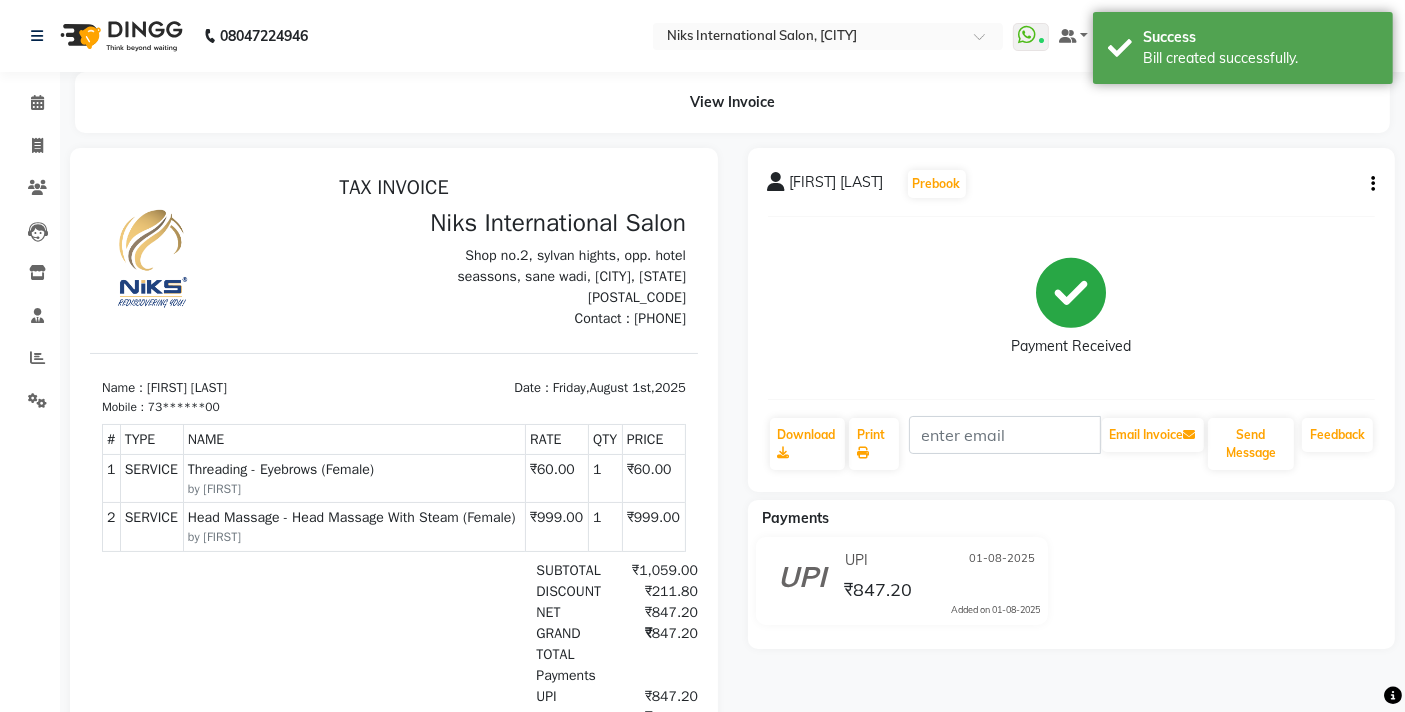 scroll, scrollTop: 0, scrollLeft: 0, axis: both 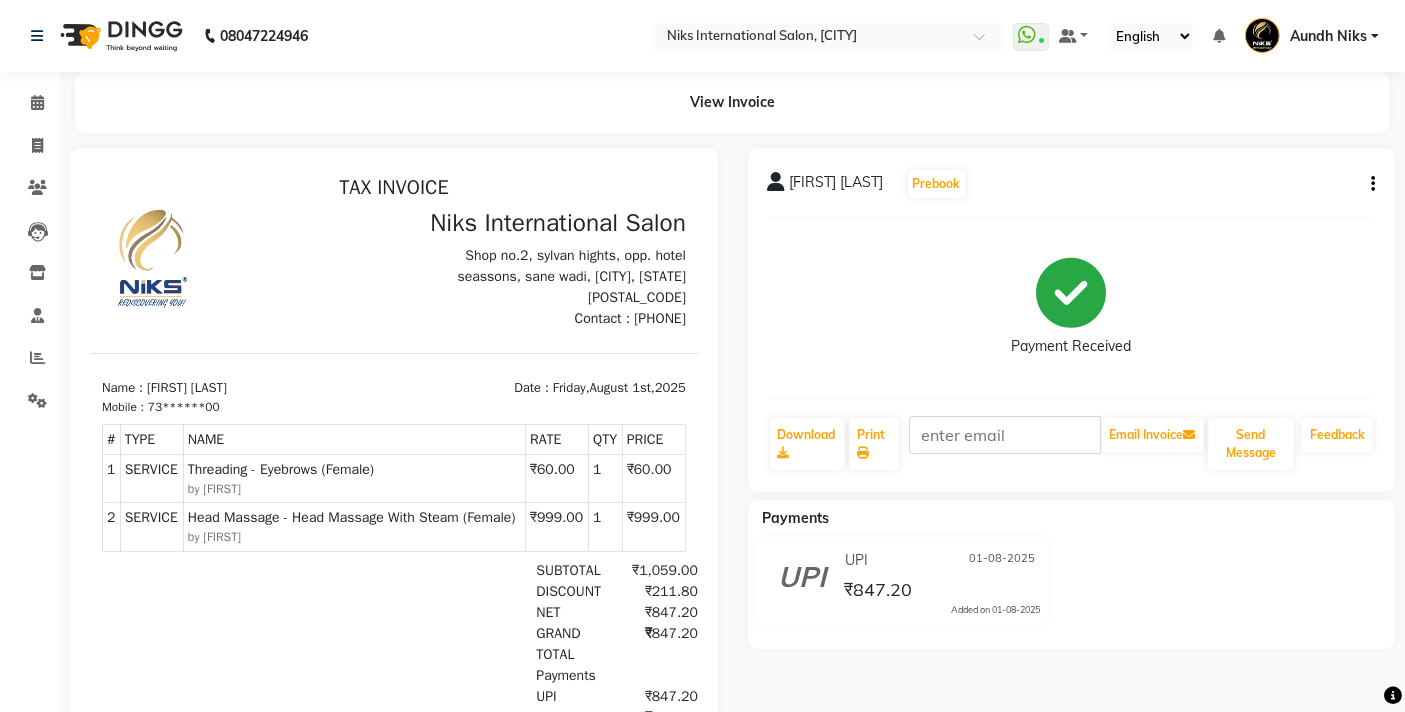 click on "[FIRST] [LAST]  Prebook   Payment Received  Download  Print   Email Invoice   Send Message Feedback" 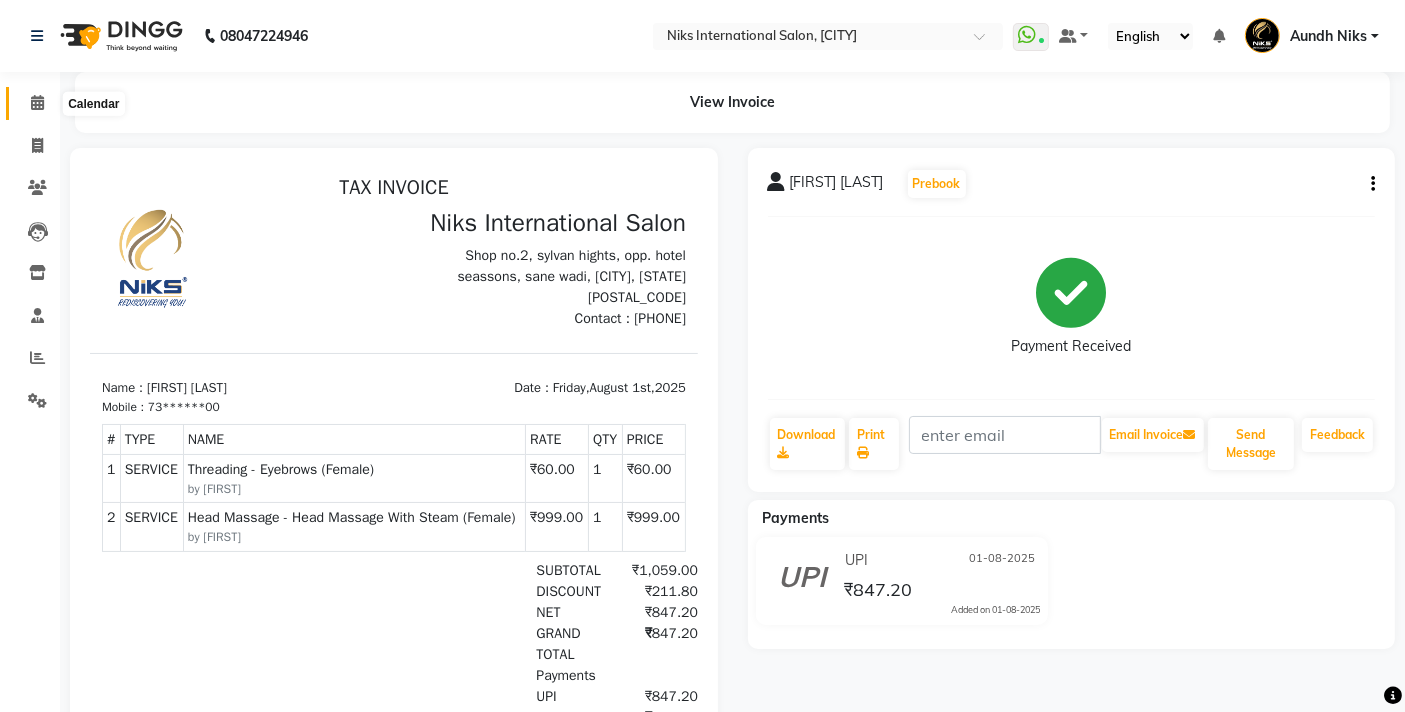 click 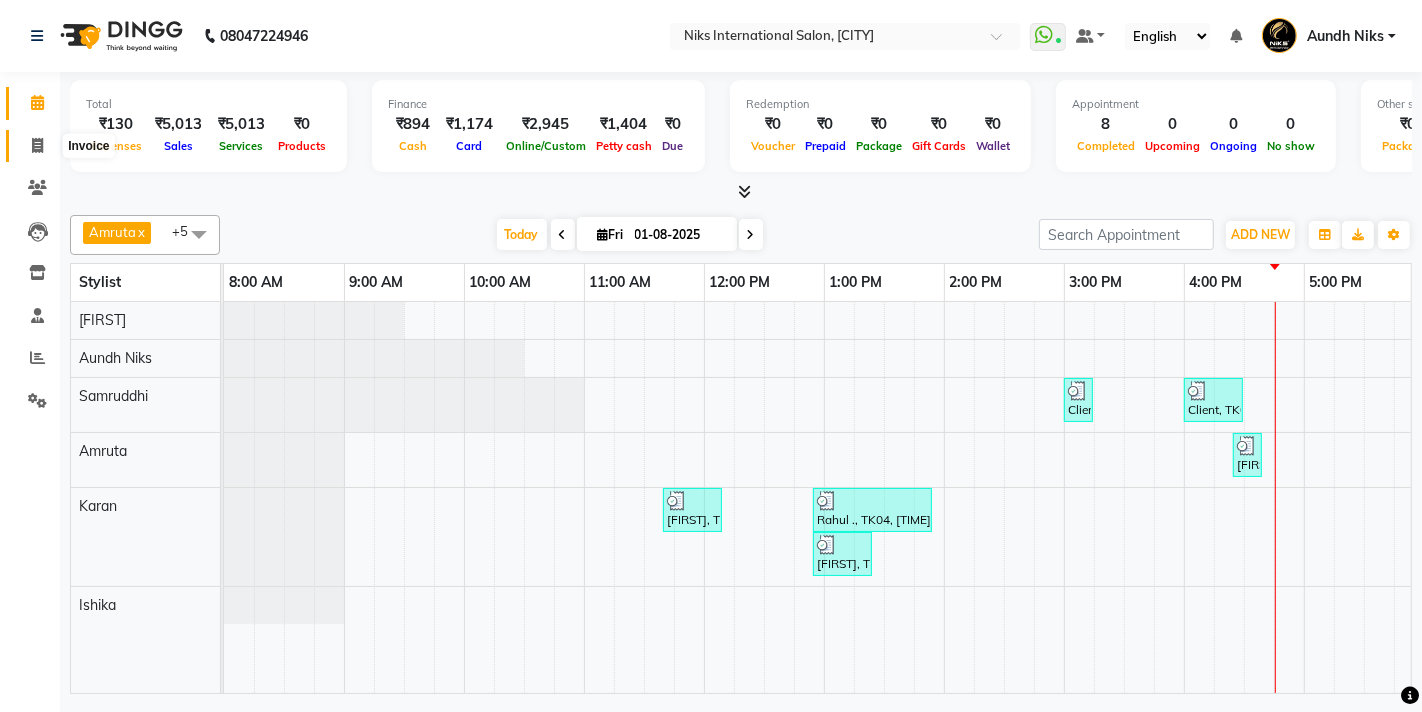 click 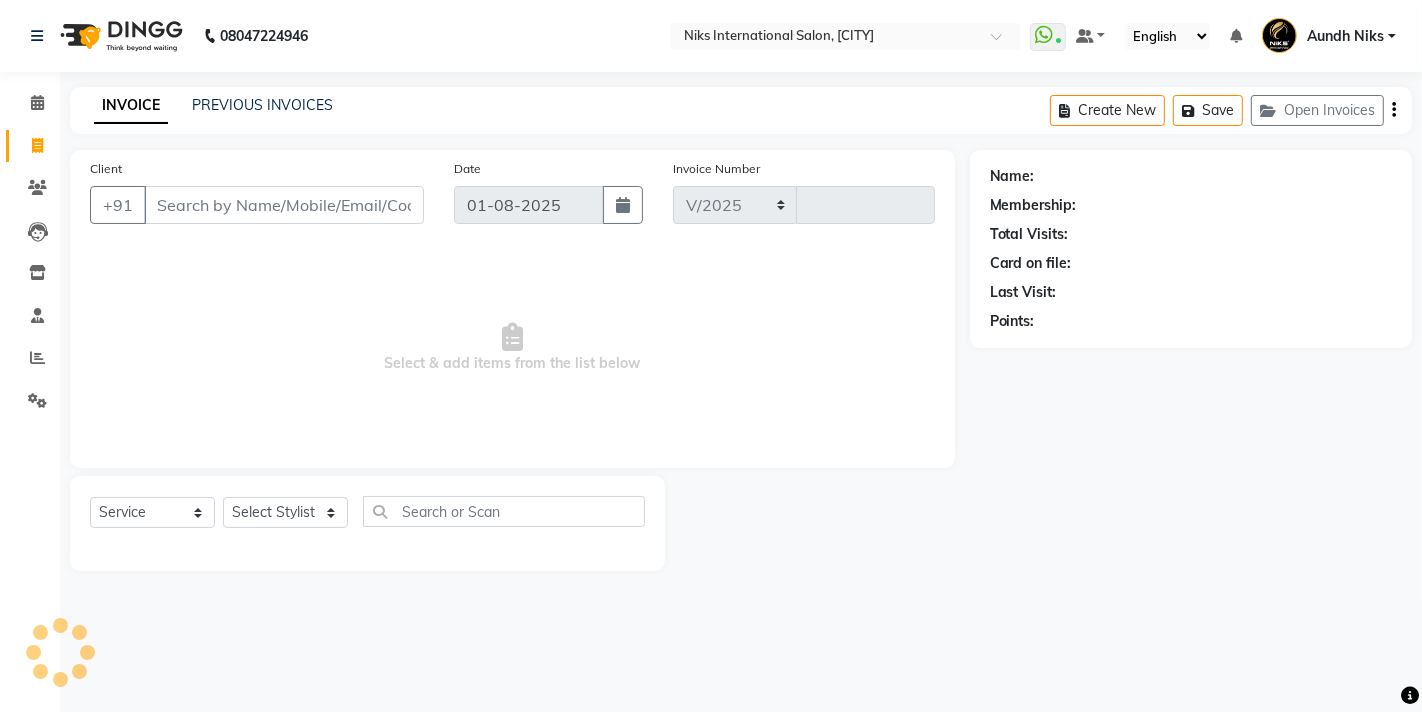 select on "6" 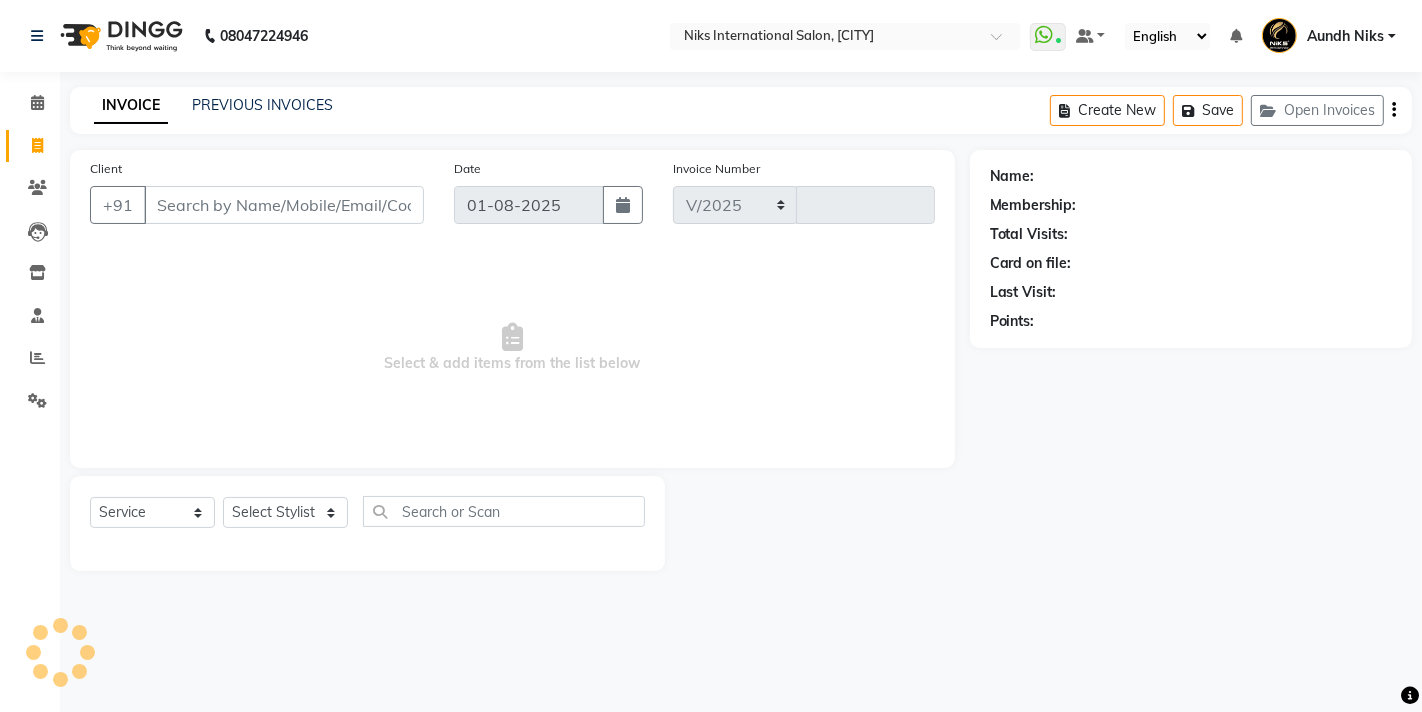 type on "1574" 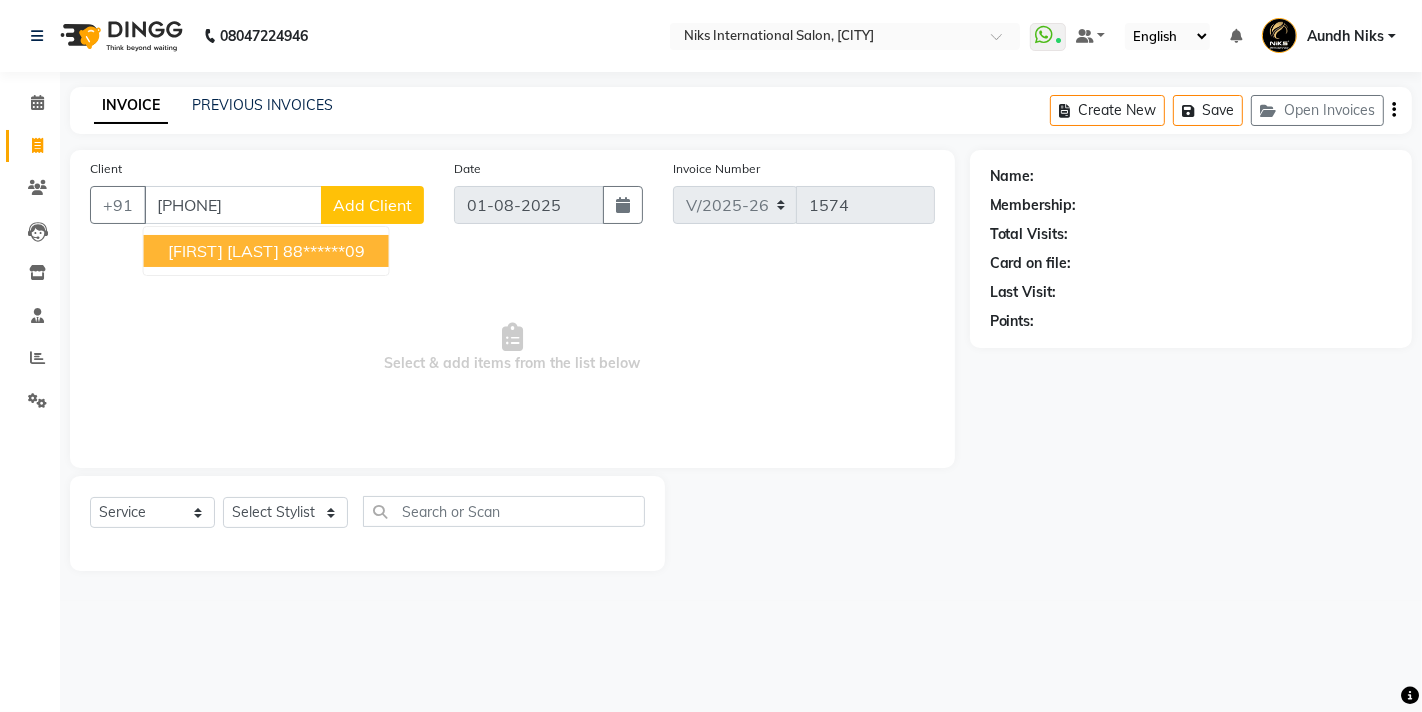 click on "[FIRST] [LAST]" at bounding box center [223, 251] 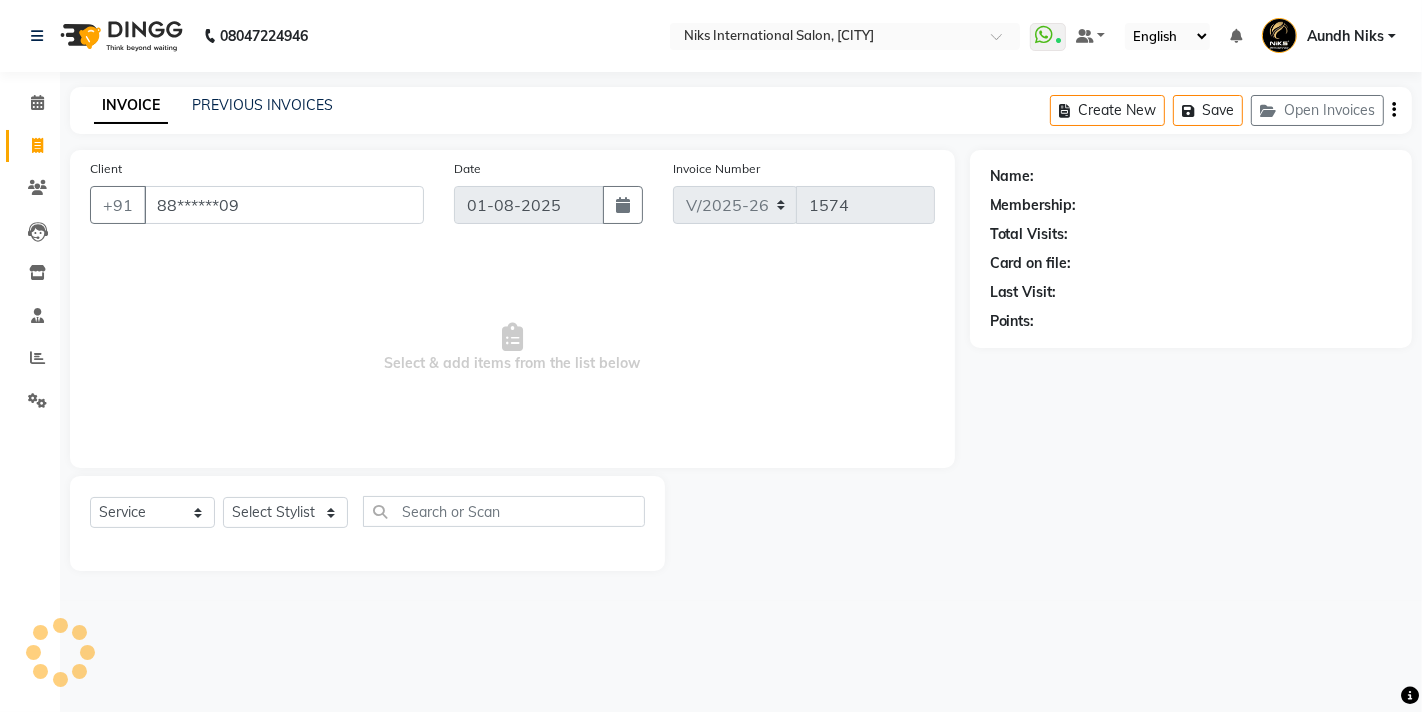 type on "88******09" 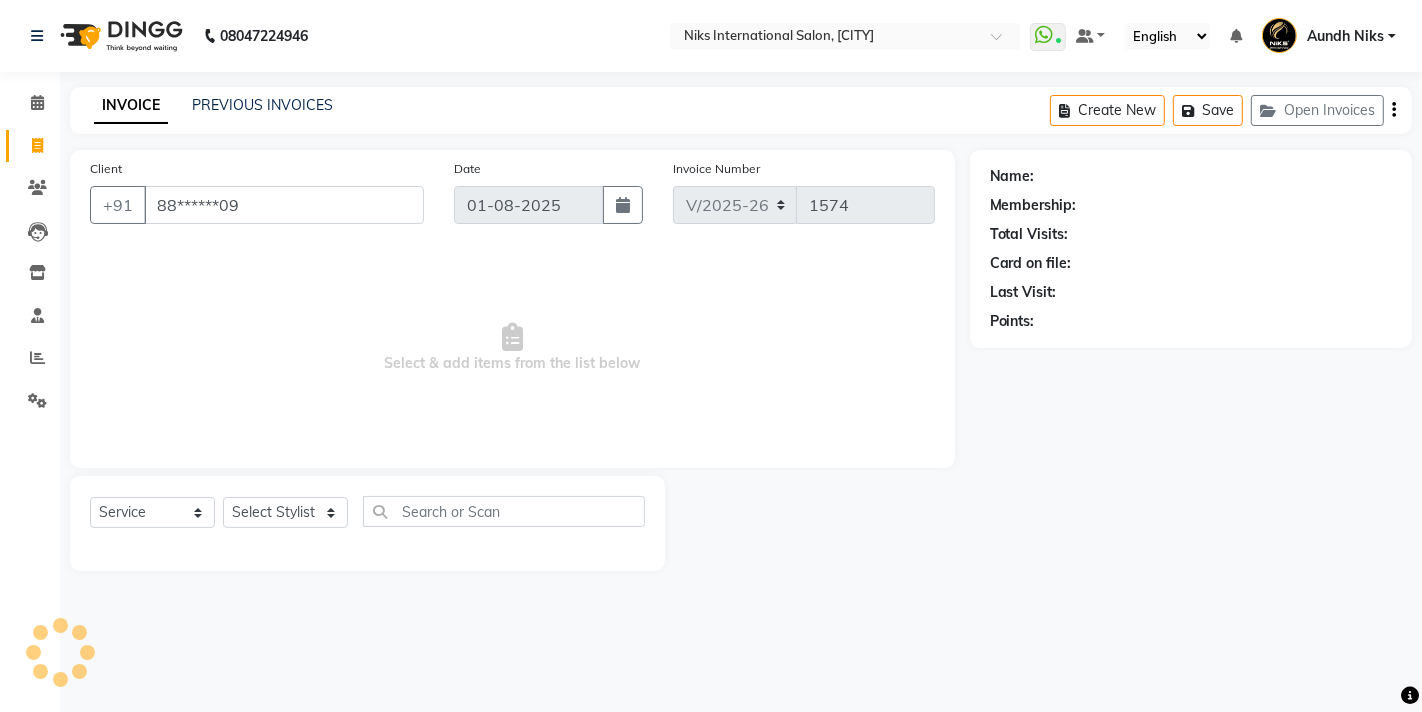 select on "1: Object" 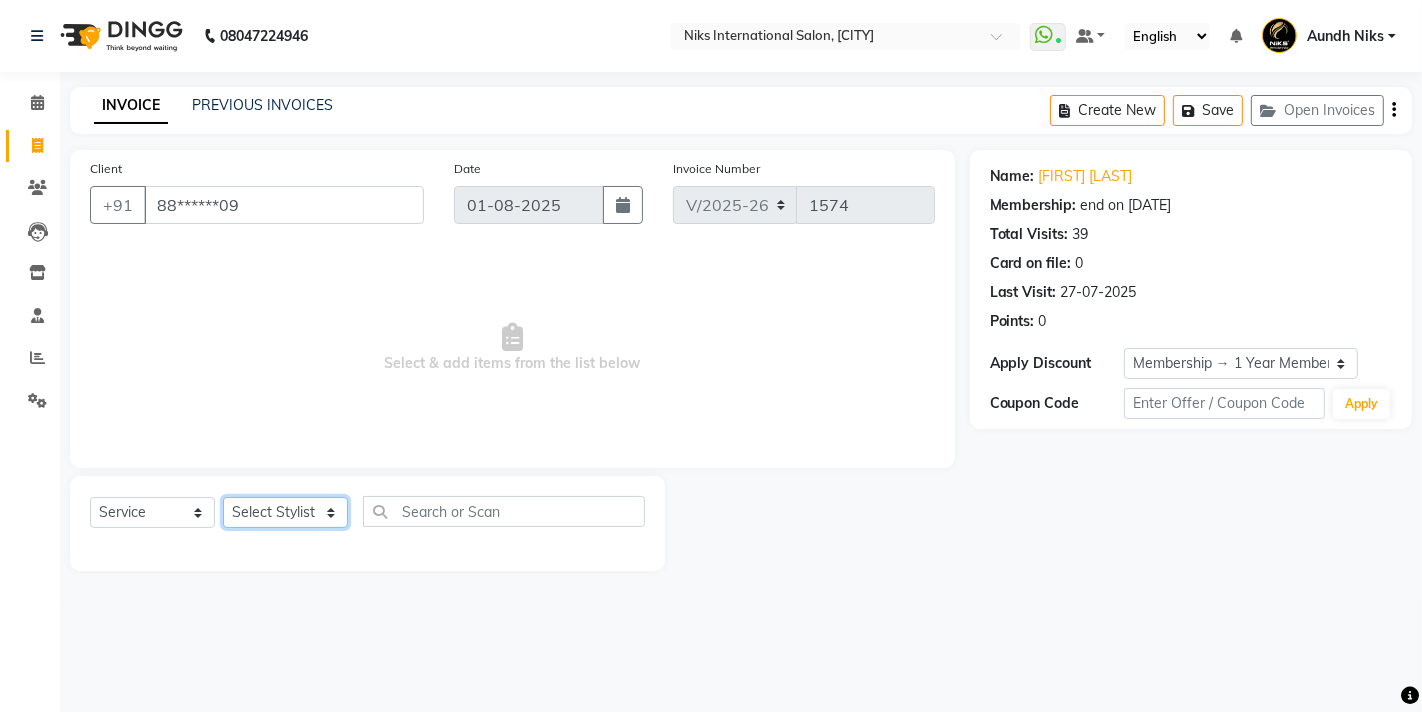 click on "Select Stylist [FIRST] [FIRST] [FIRST] [FIRST] [FIRST] [FIRST] [FIRST] [FIRST] [FIRST] [FIRST] [FIRST] [FIRST] [FIRST] [FIRST] [FIRST]" 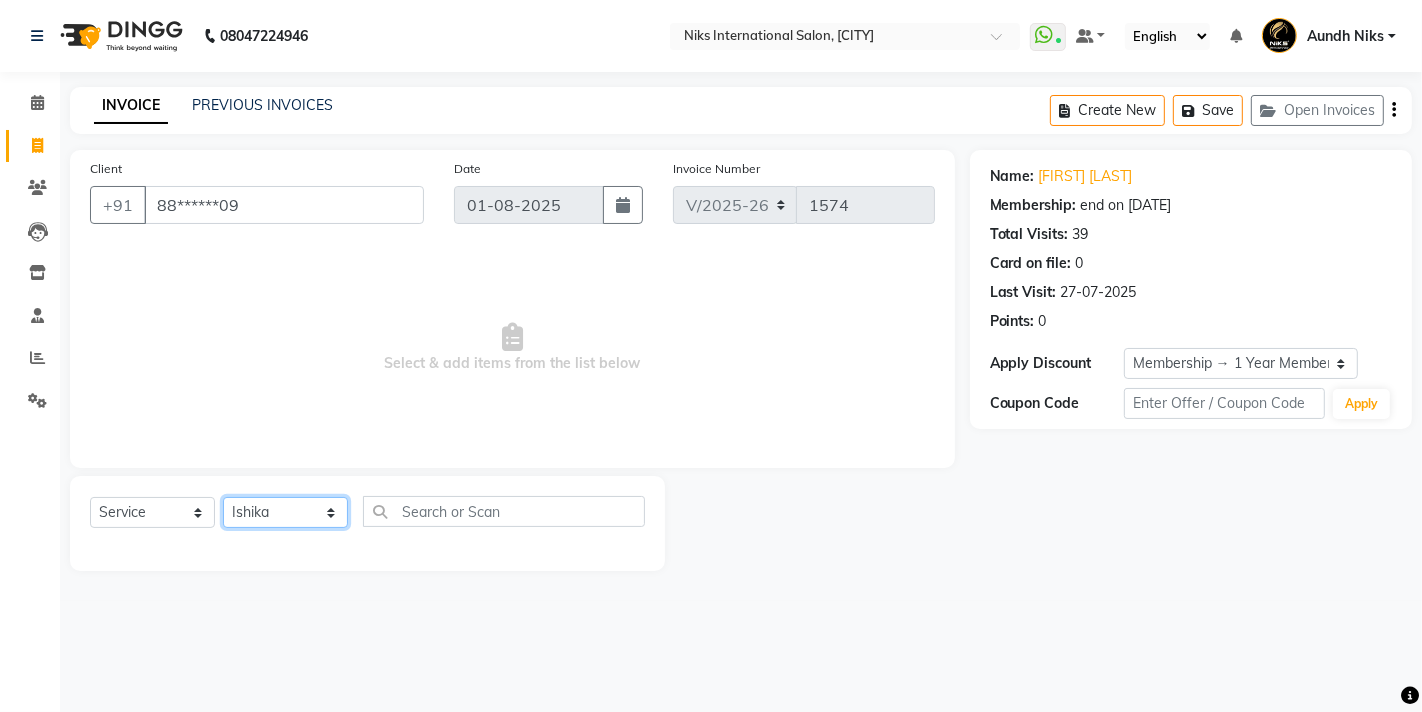 click on "Select Stylist [FIRST] [FIRST] [FIRST] [FIRST] [FIRST] [FIRST] [FIRST] [FIRST] [FIRST] [FIRST] [FIRST] [FIRST] [FIRST] [FIRST] [FIRST]" 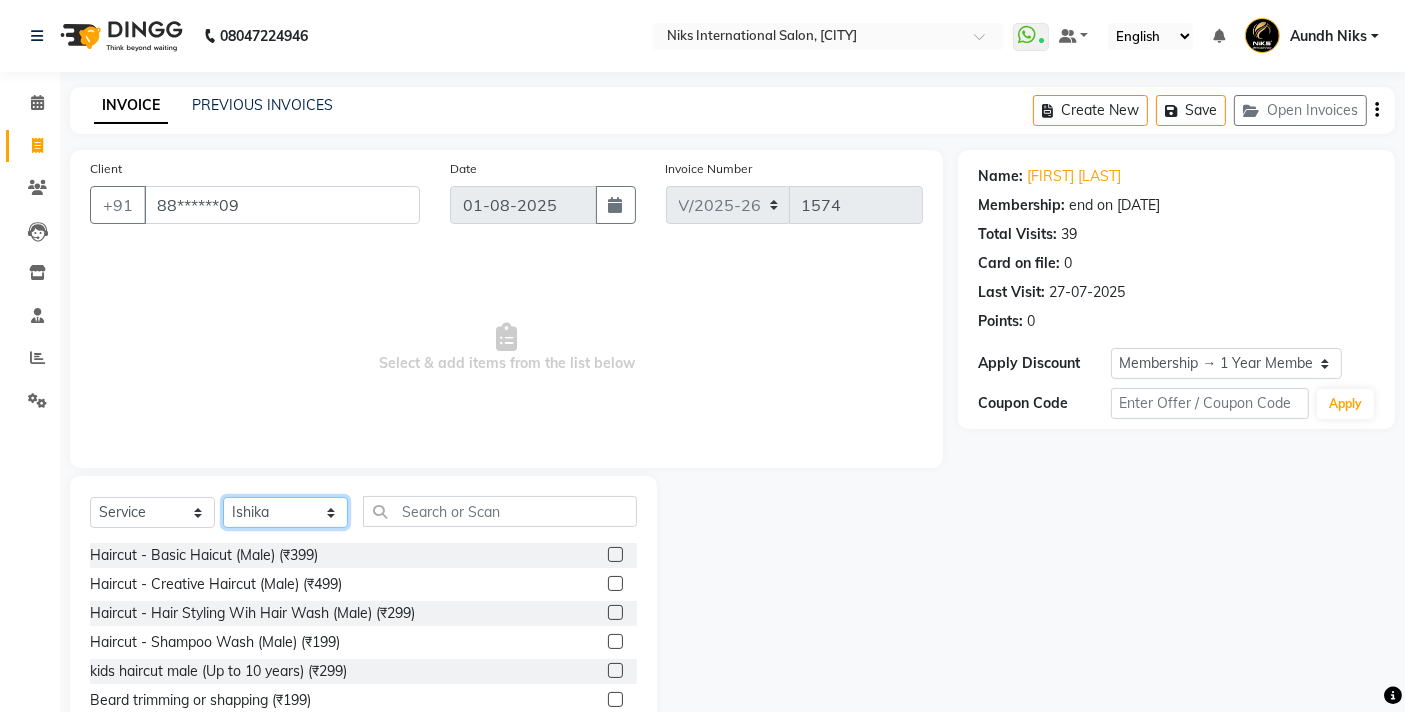 click on "Select Stylist [FIRST] [FIRST] [FIRST] [FIRST] [FIRST] [FIRST] [FIRST] [FIRST] [FIRST] [FIRST] [FIRST] [FIRST] [FIRST] [FIRST] [FIRST]" 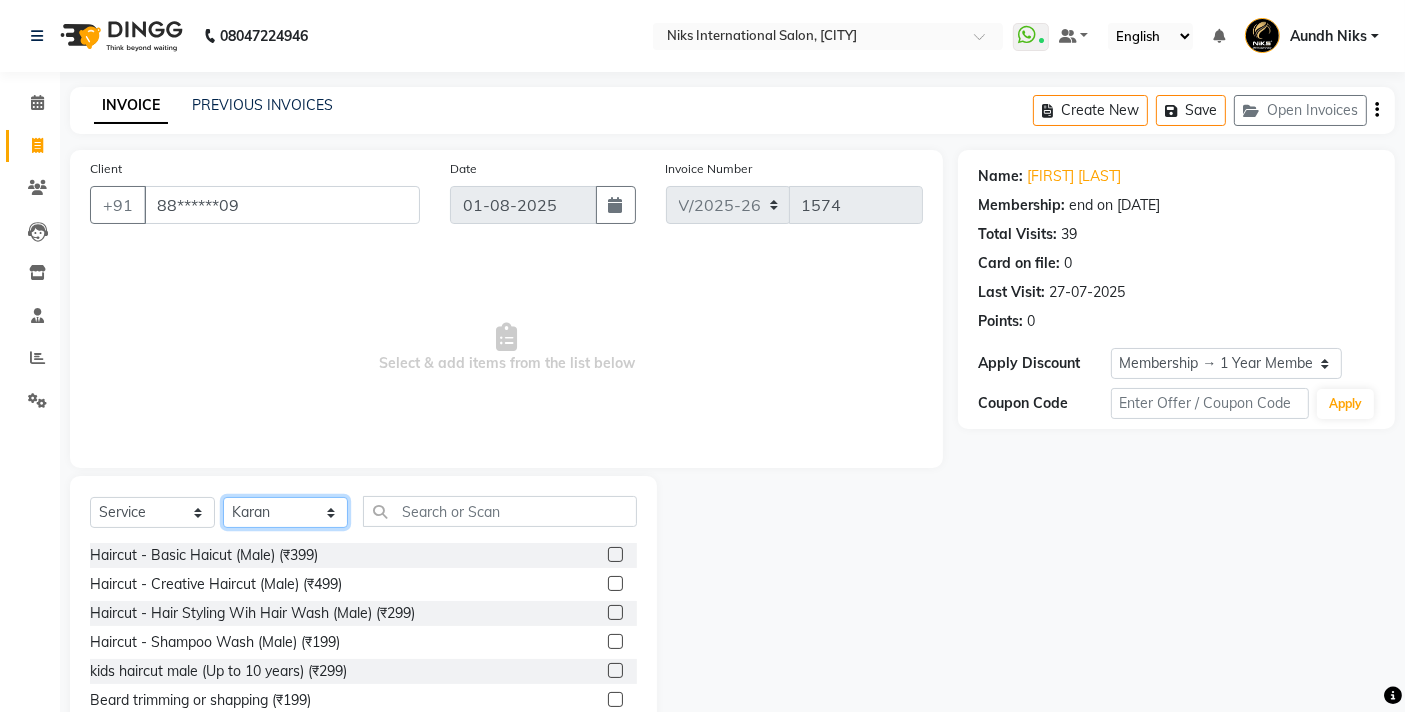 click on "Select Stylist [FIRST] [FIRST] [FIRST] [FIRST] [FIRST] [FIRST] [FIRST] [FIRST] [FIRST] [FIRST] [FIRST] [FIRST] [FIRST] [FIRST] [FIRST]" 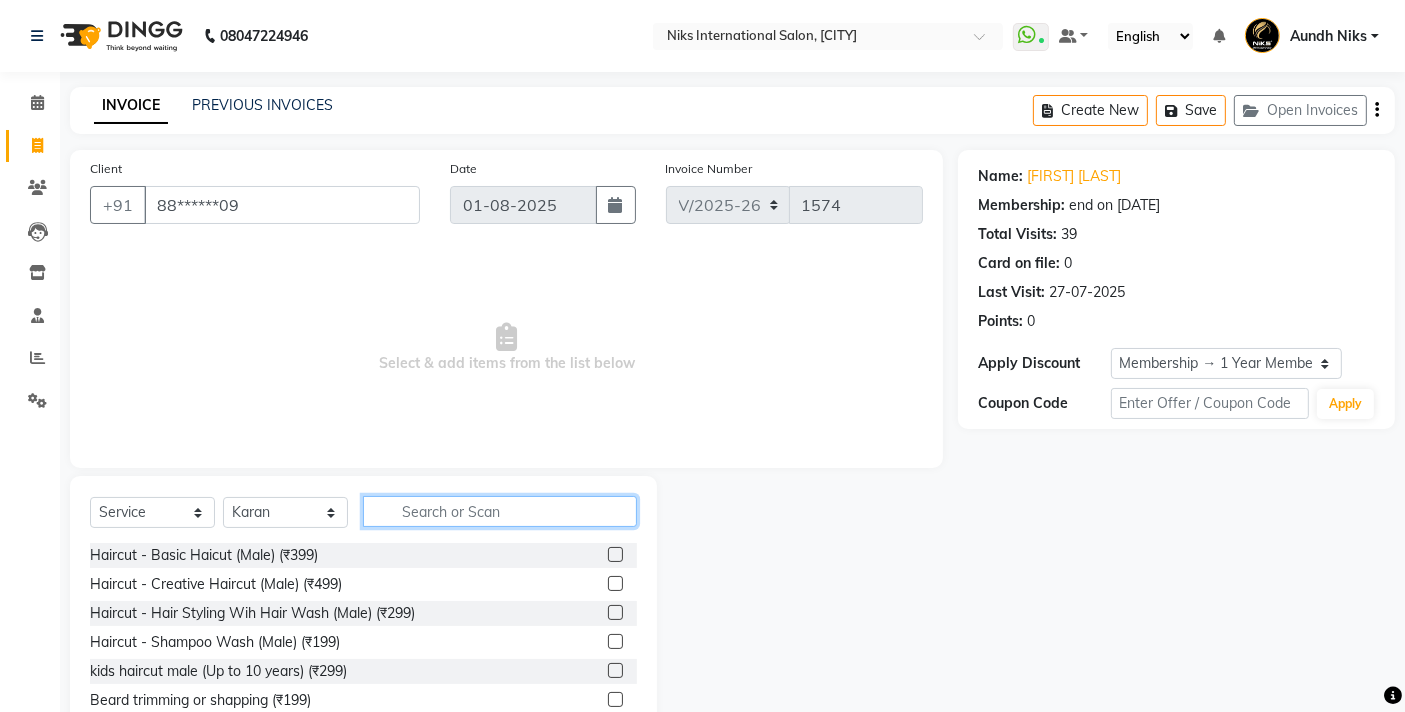 click 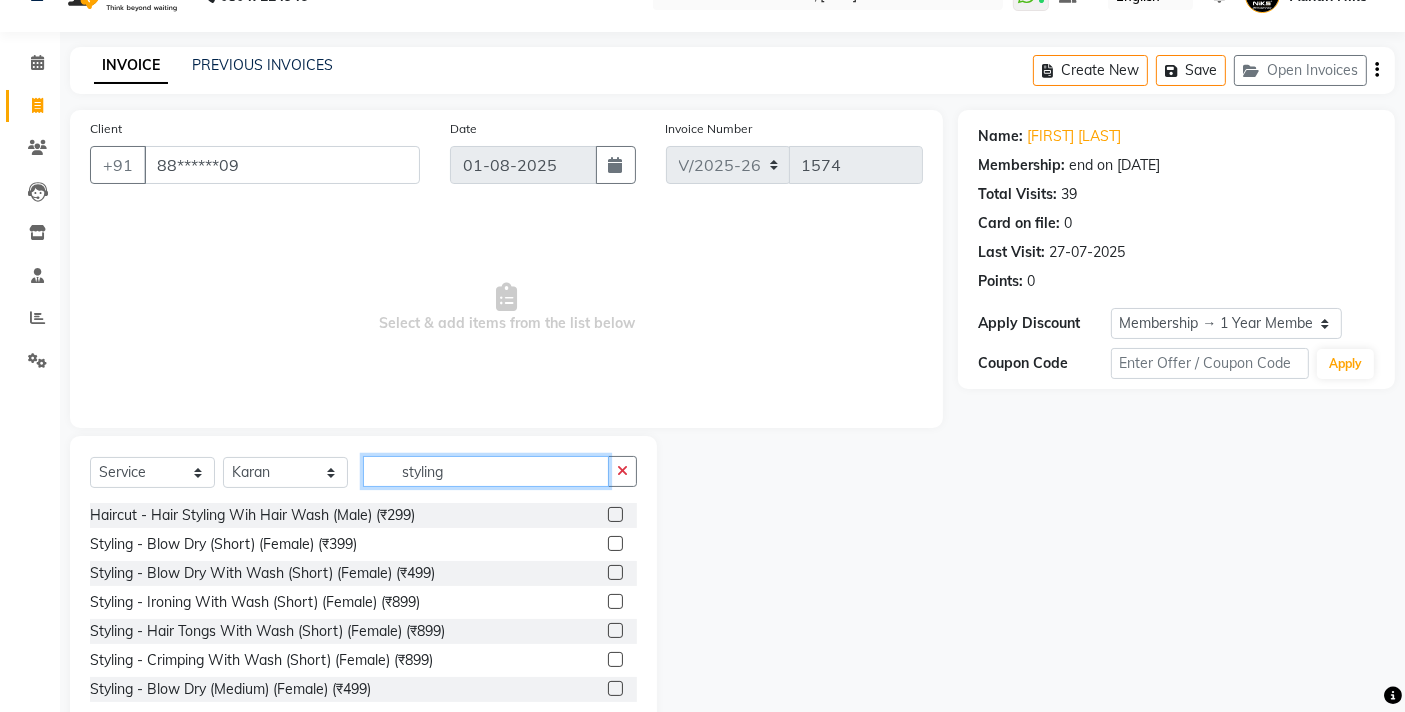 scroll, scrollTop: 88, scrollLeft: 0, axis: vertical 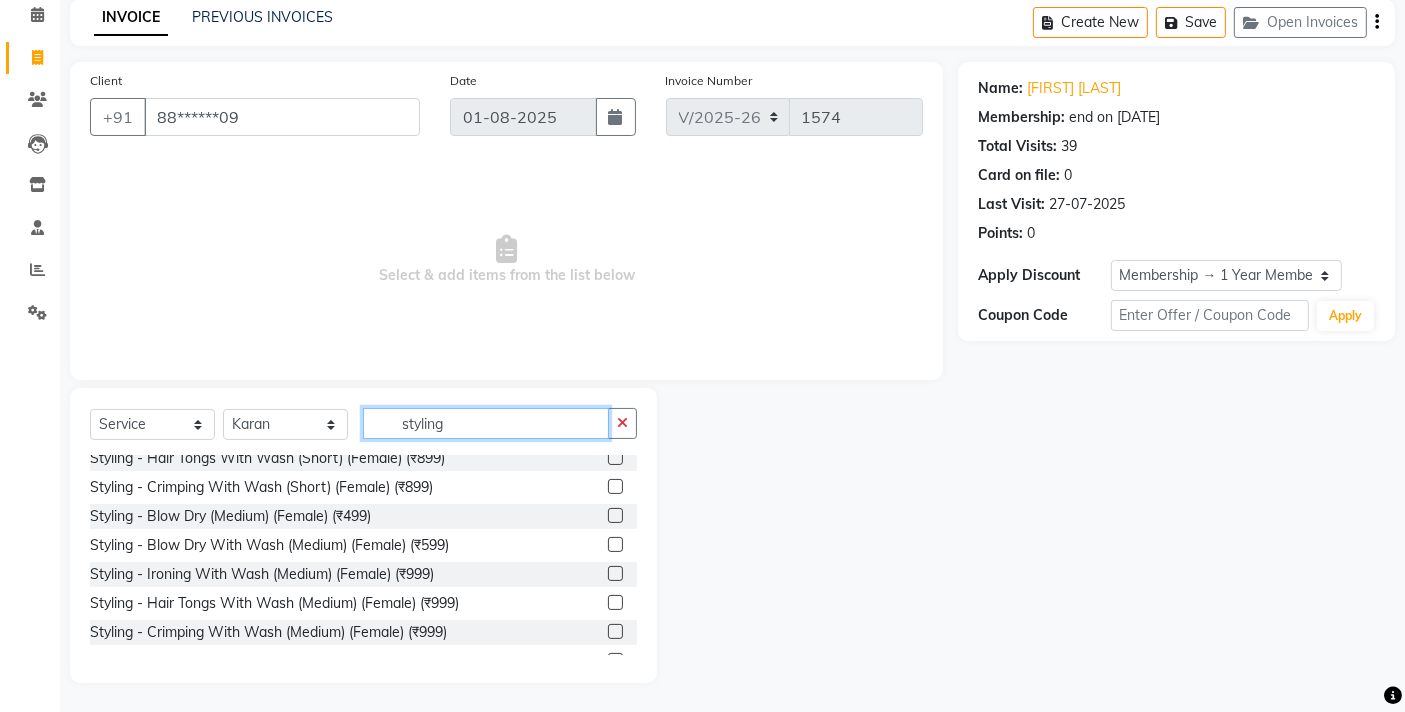 type on "styling" 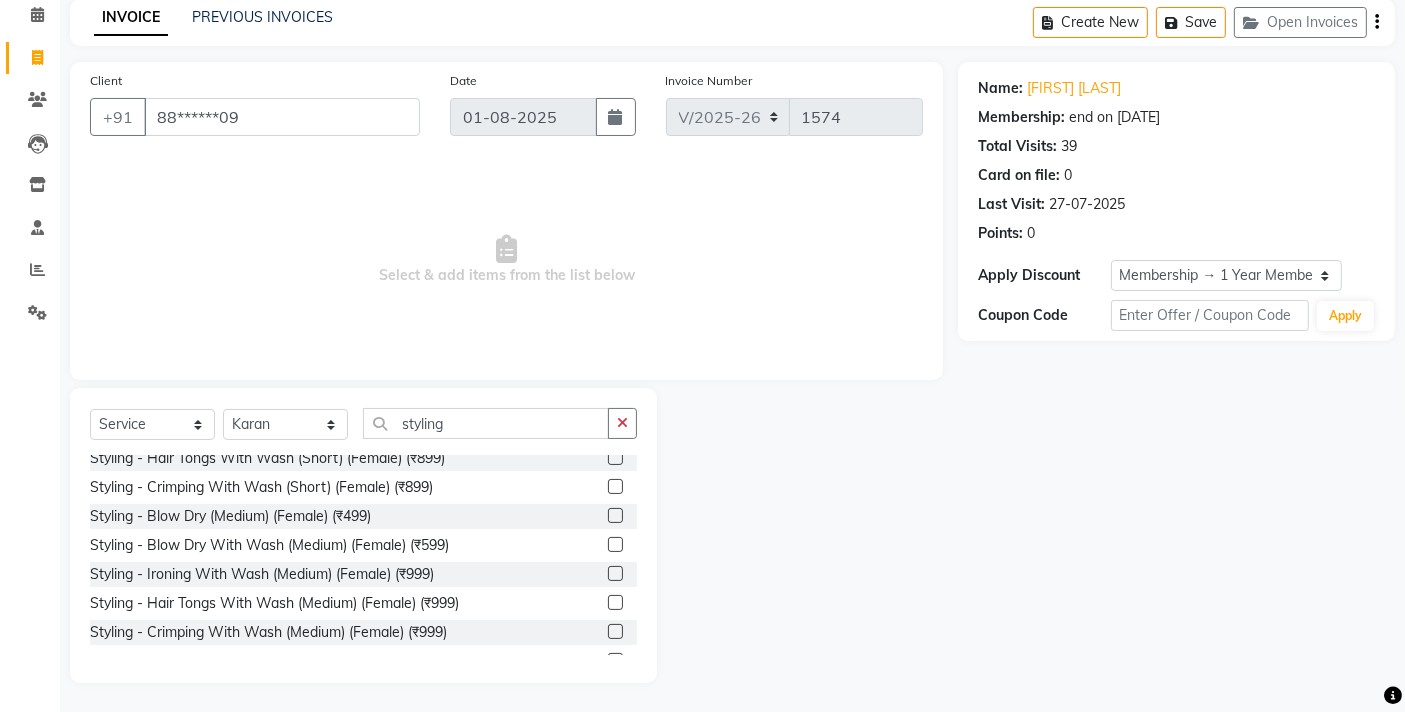 click 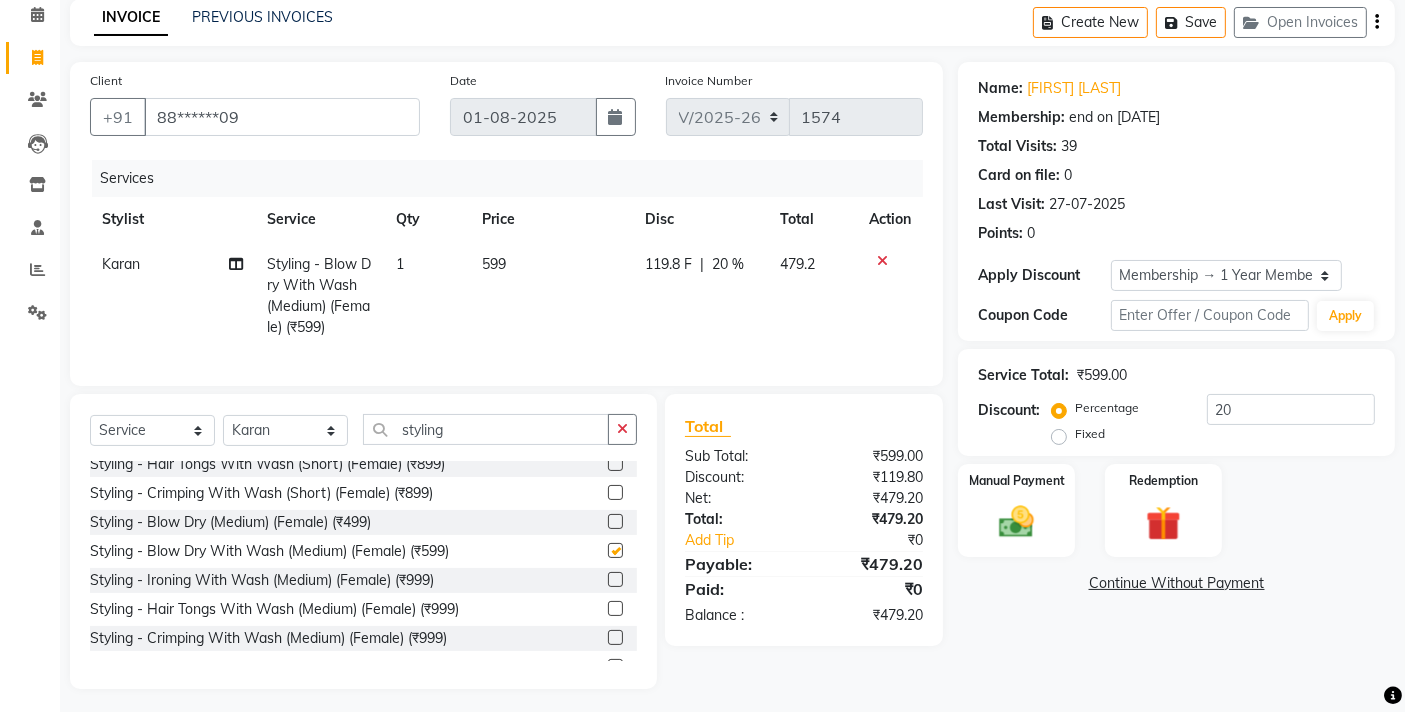 checkbox on "false" 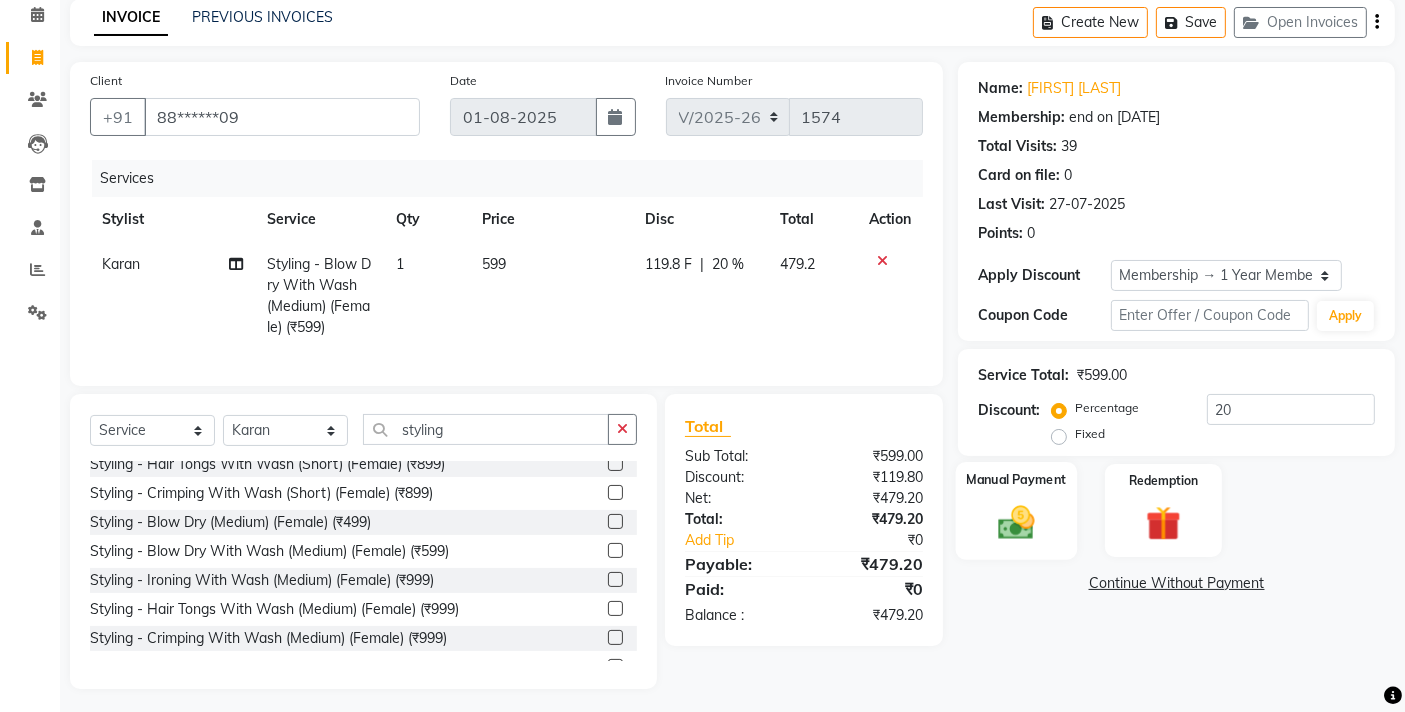 click 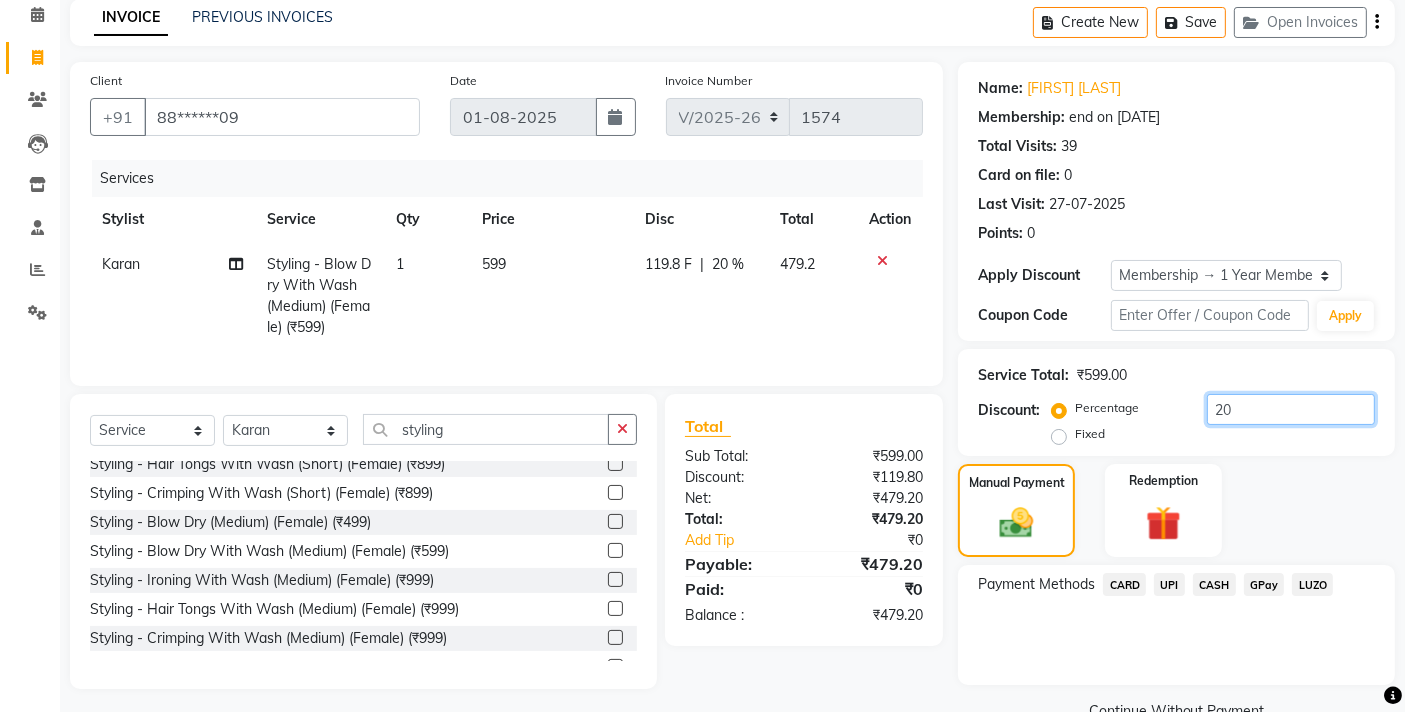 click on "20" 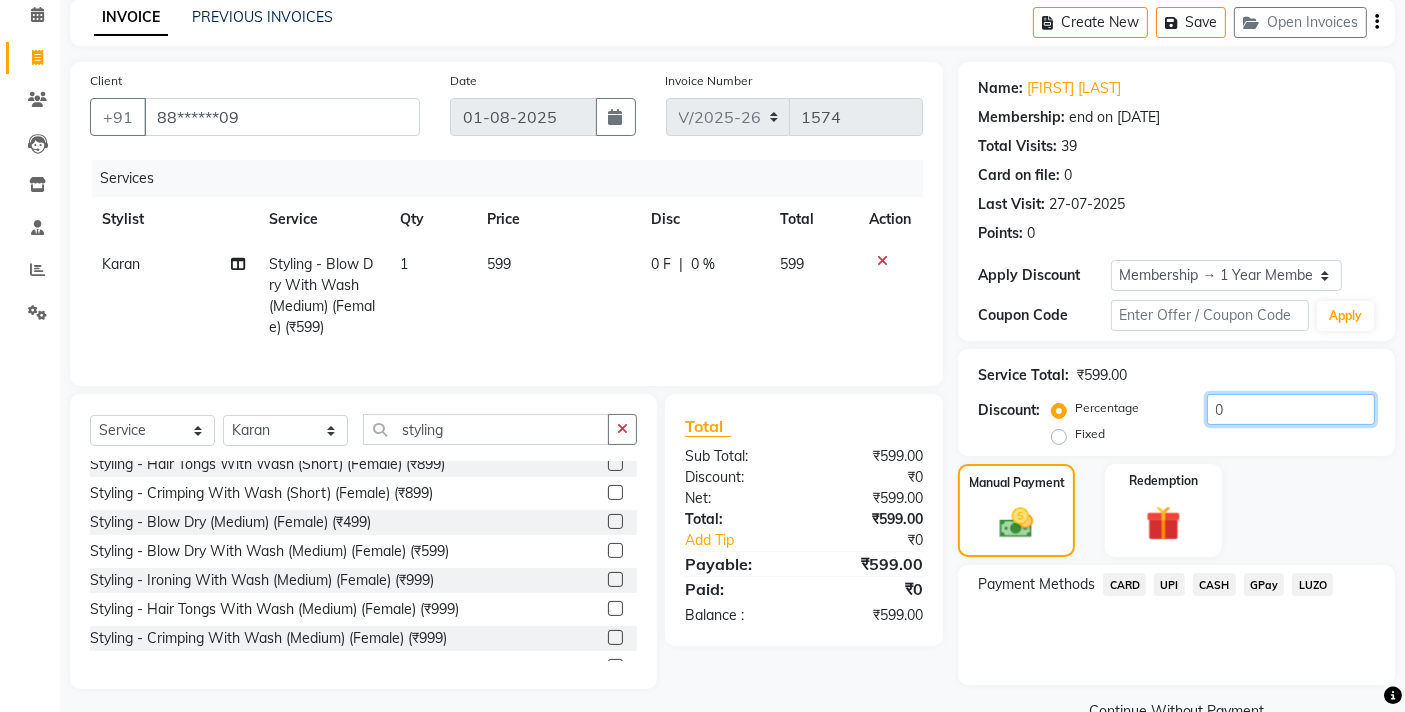 type on "0" 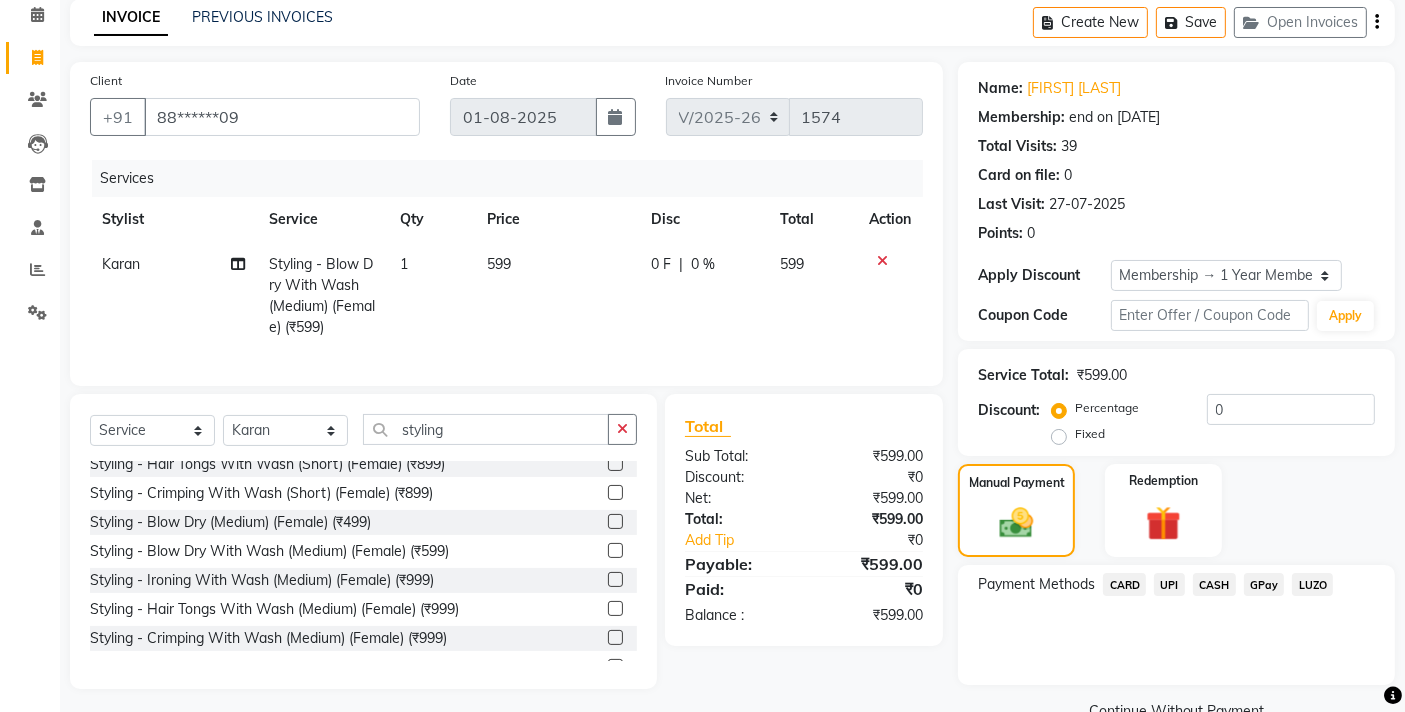 click on "599" 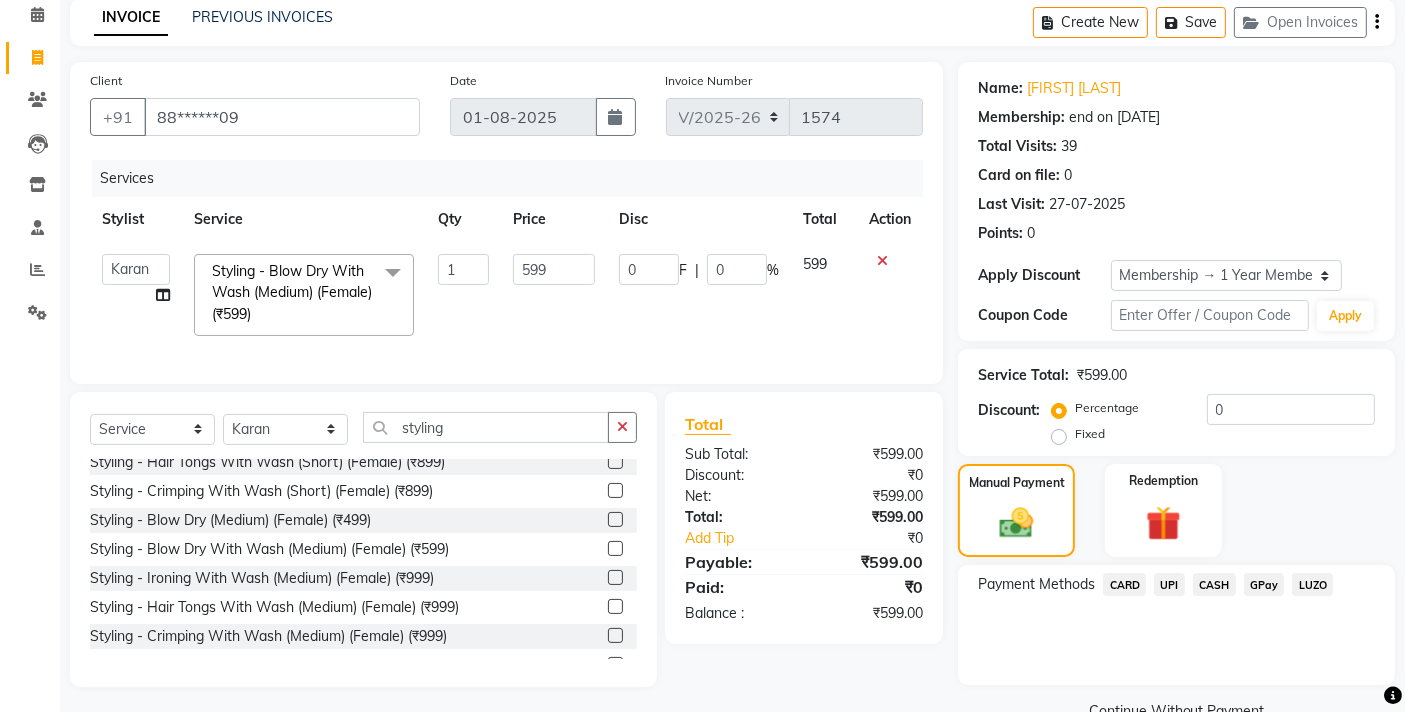 click on "599" 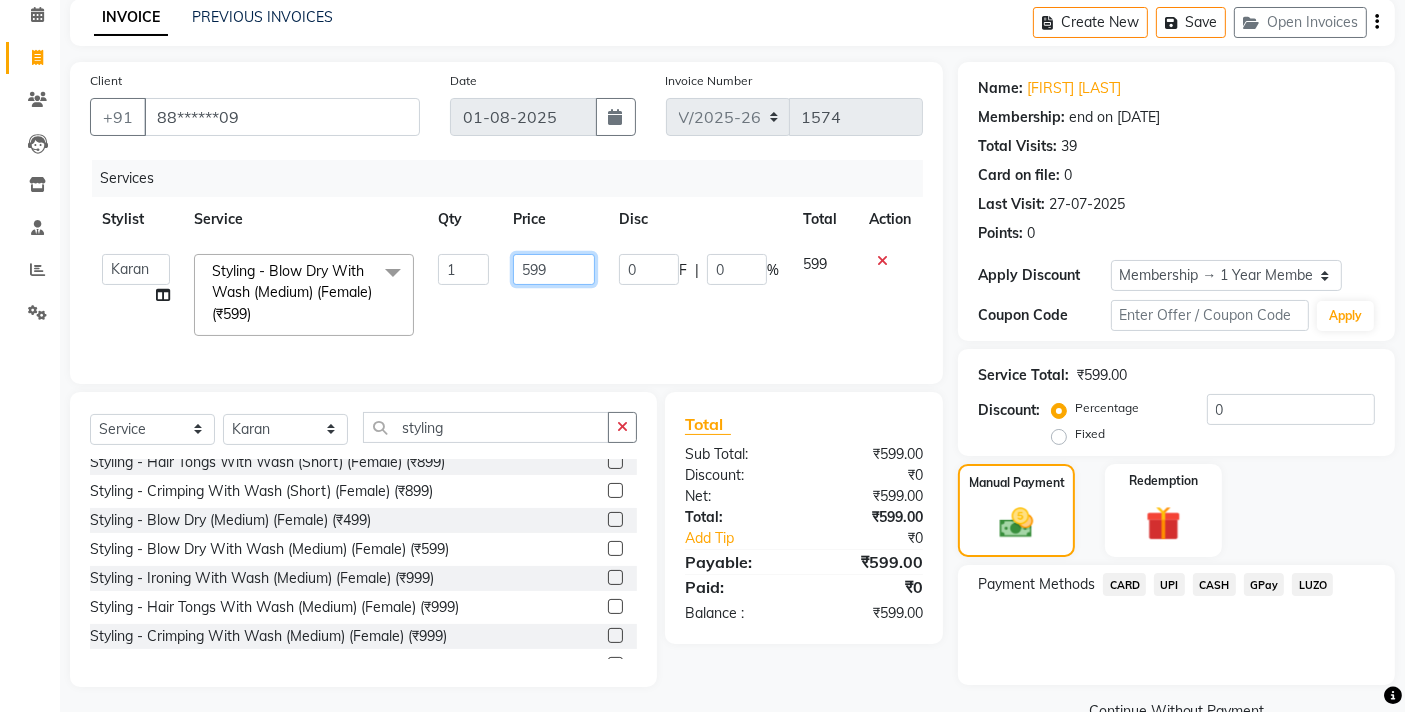 click on "599" 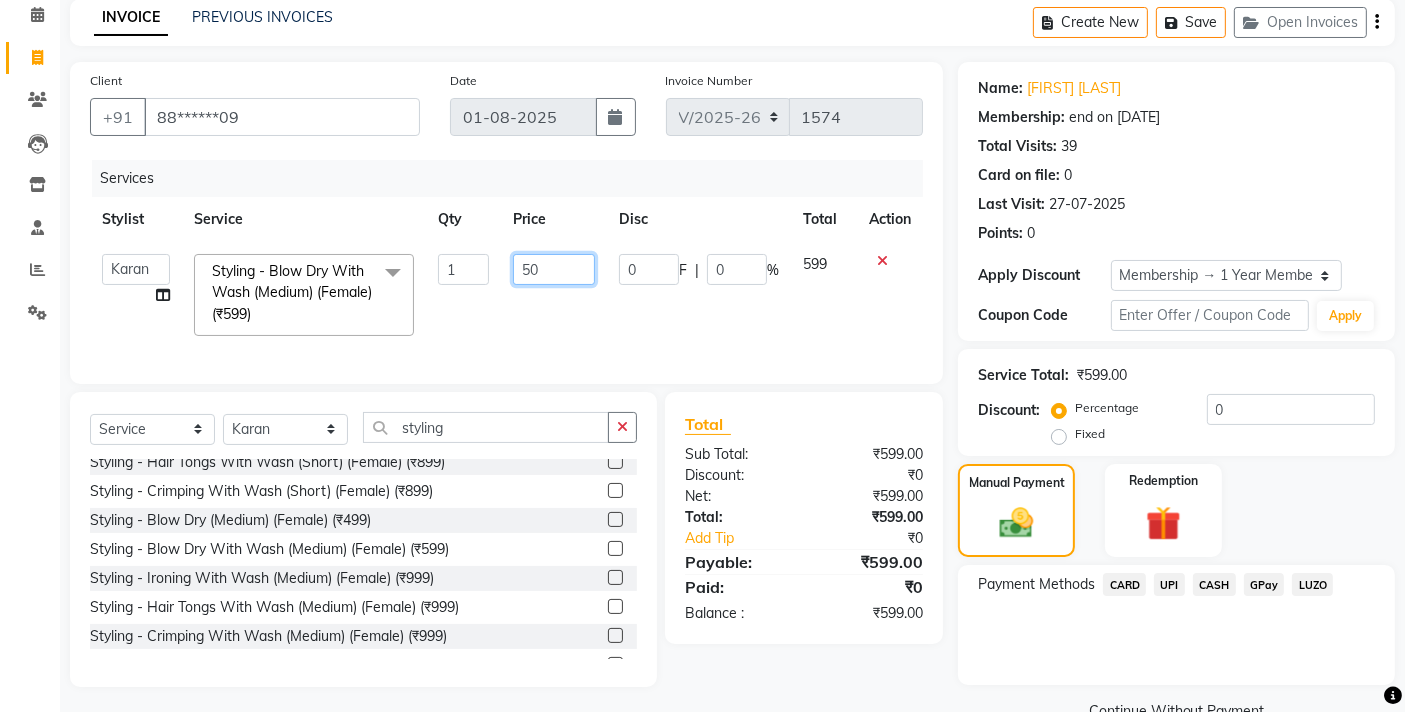 type on "500" 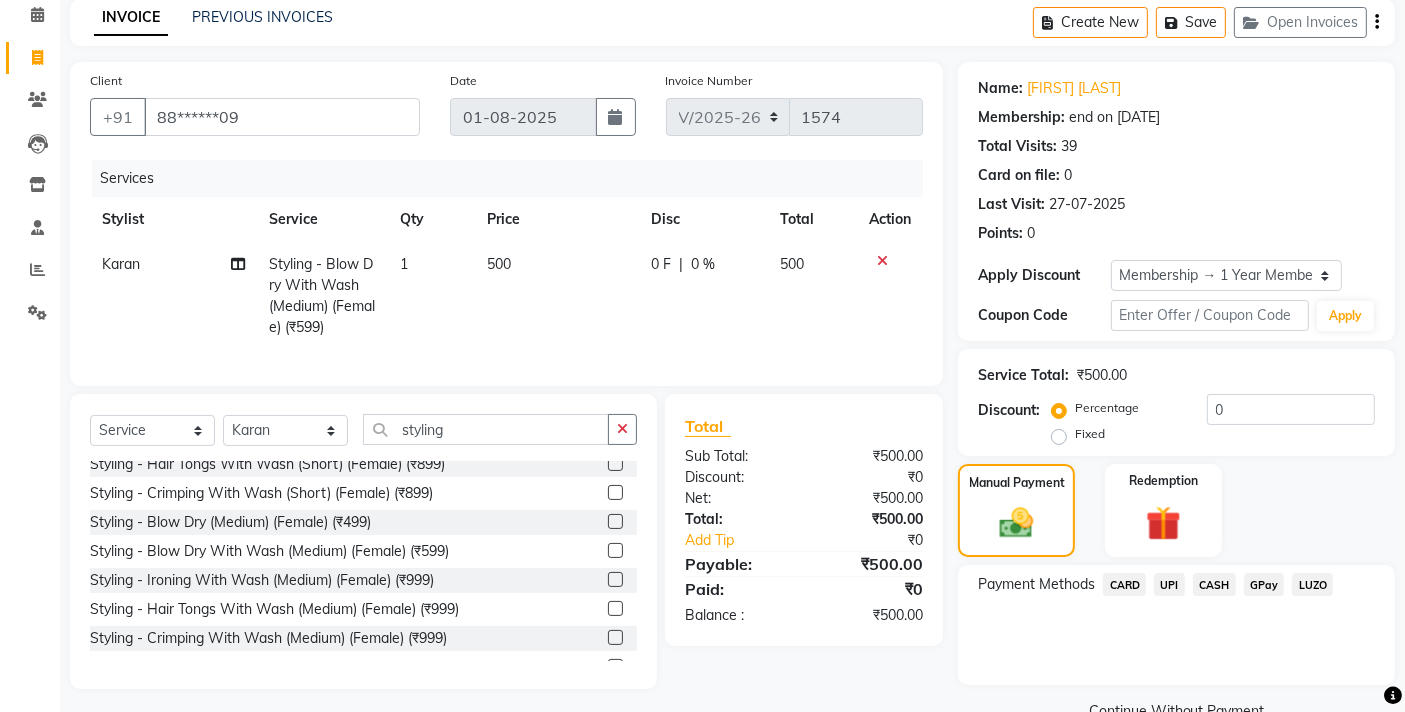 click on "0 F | 0 %" 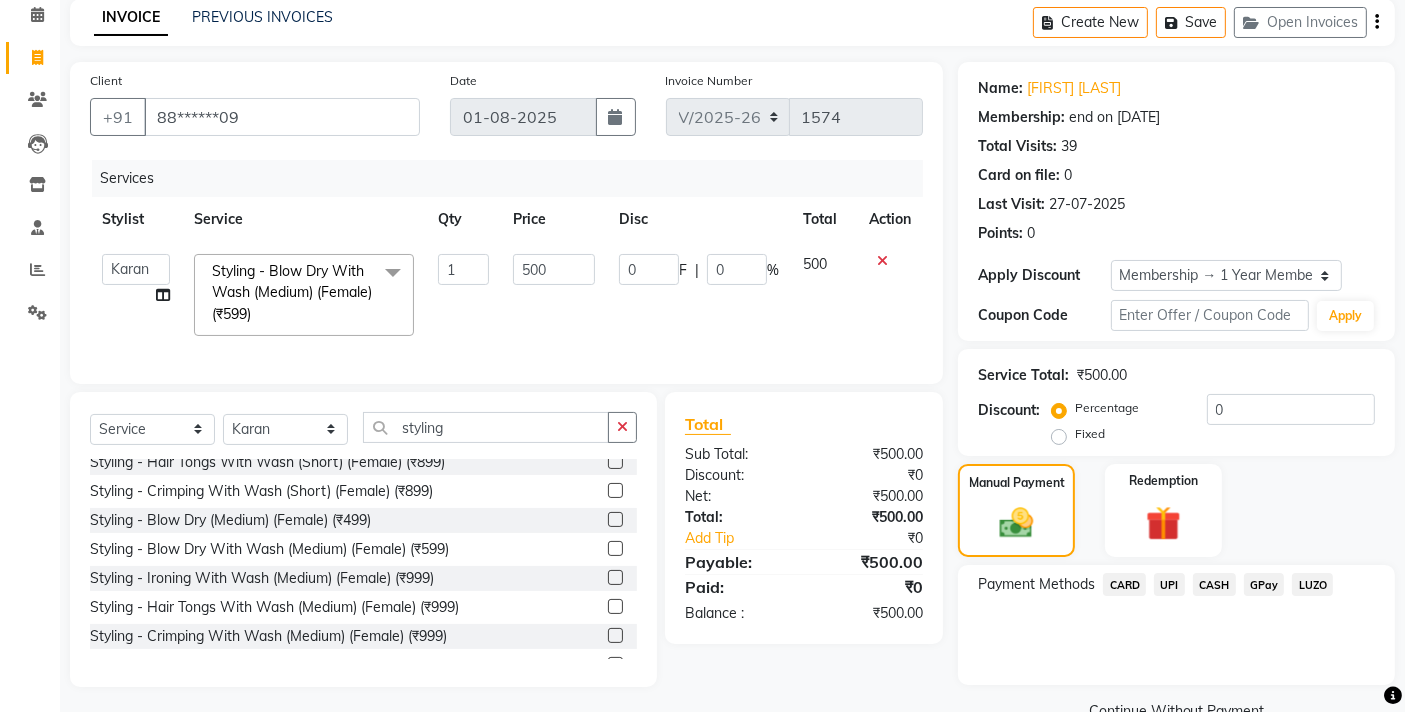 click on "CARD" 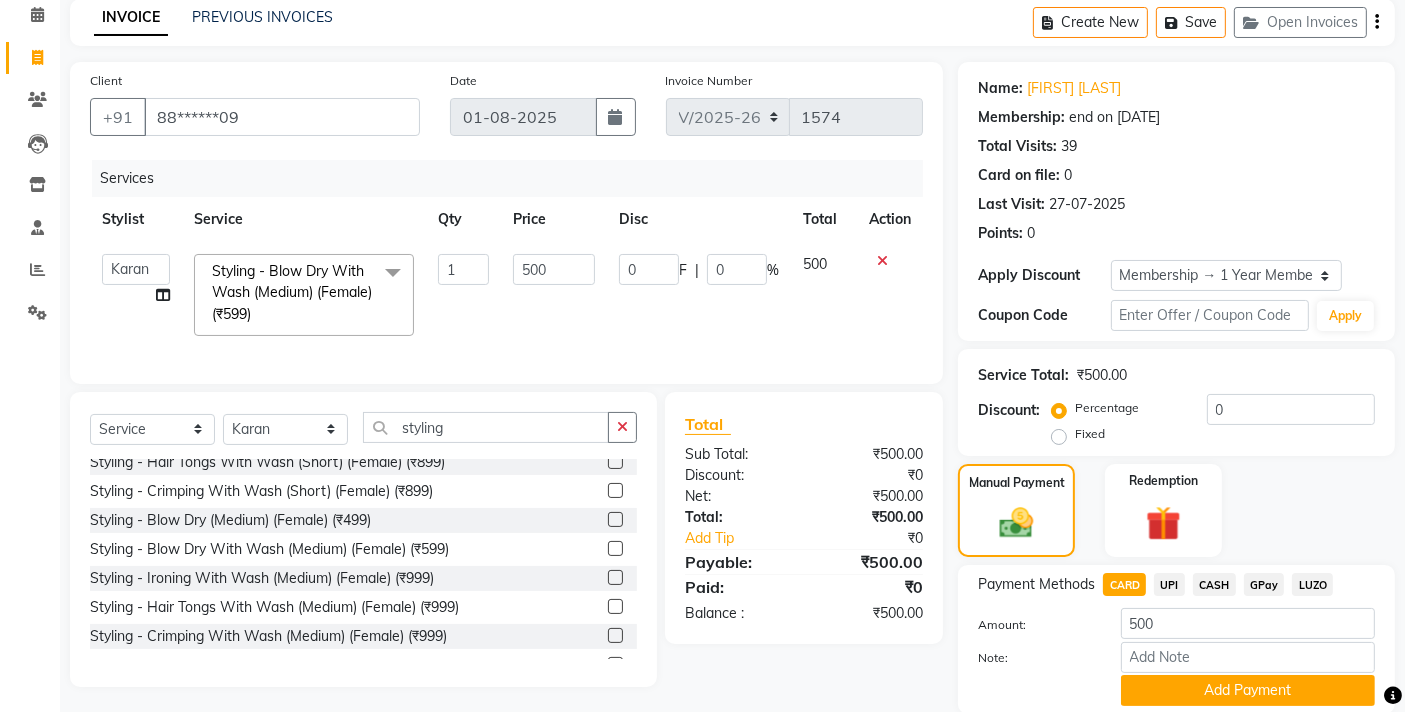 click on "UPI" 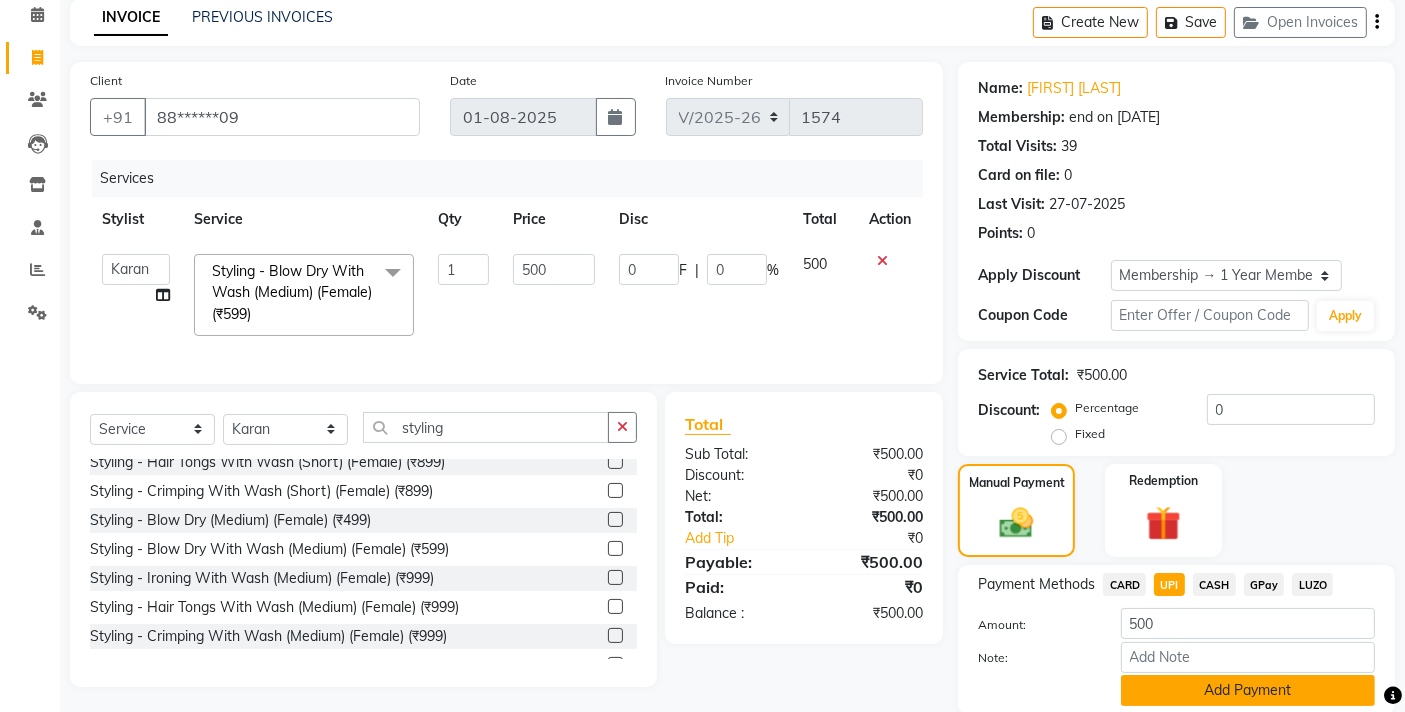click on "Add Payment" 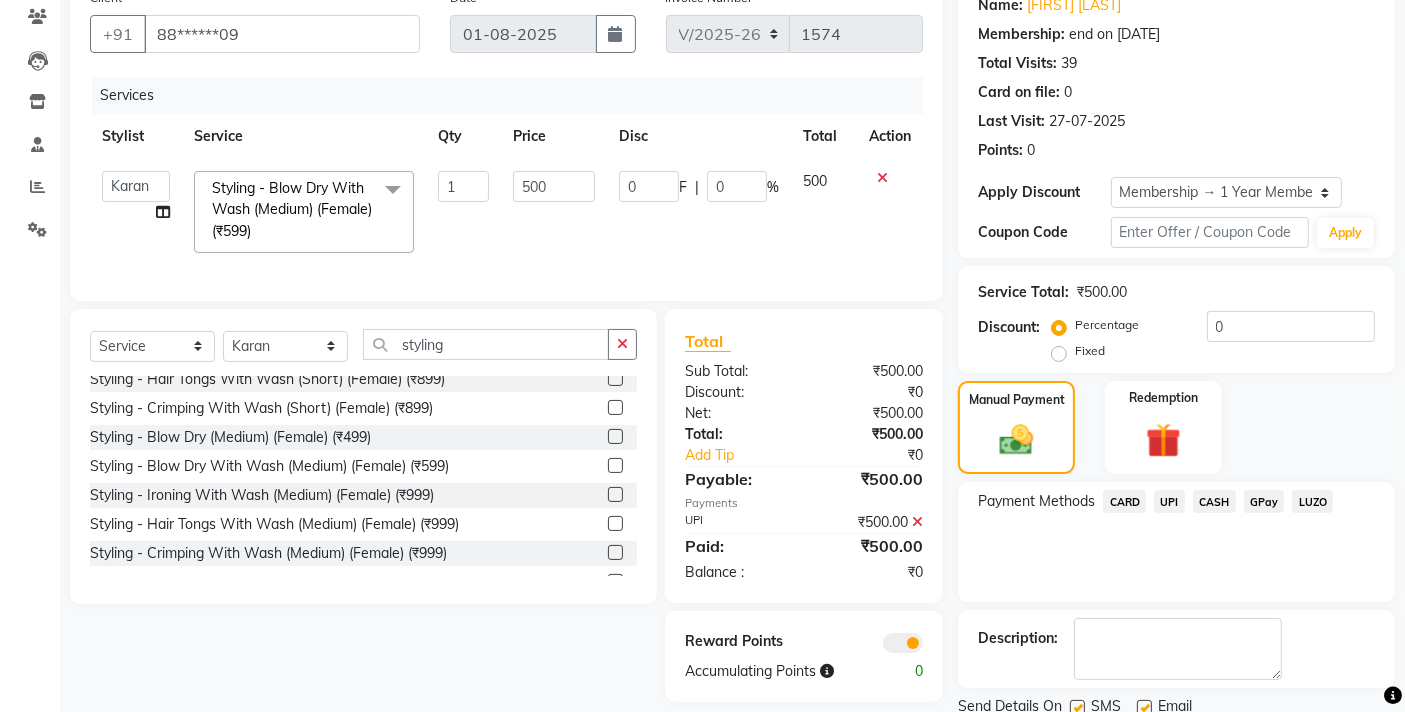 scroll, scrollTop: 243, scrollLeft: 0, axis: vertical 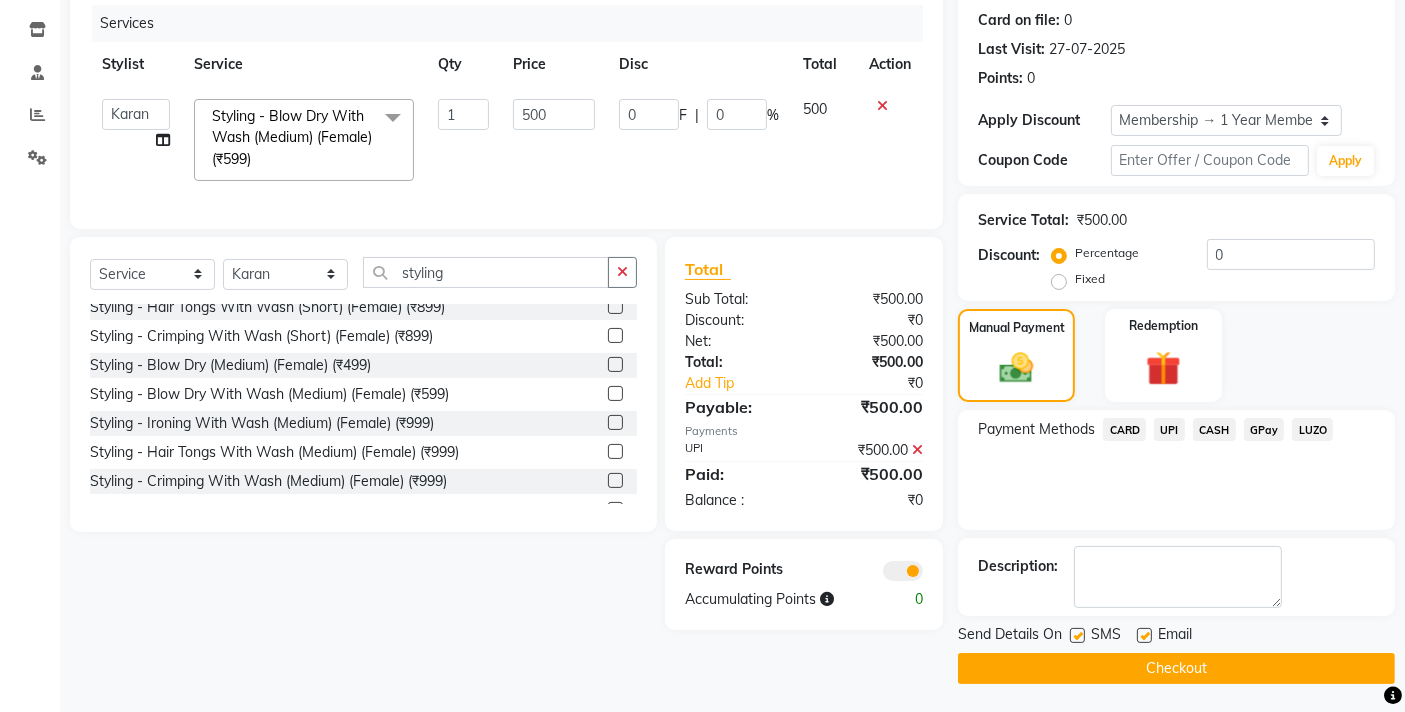 click on "Checkout" 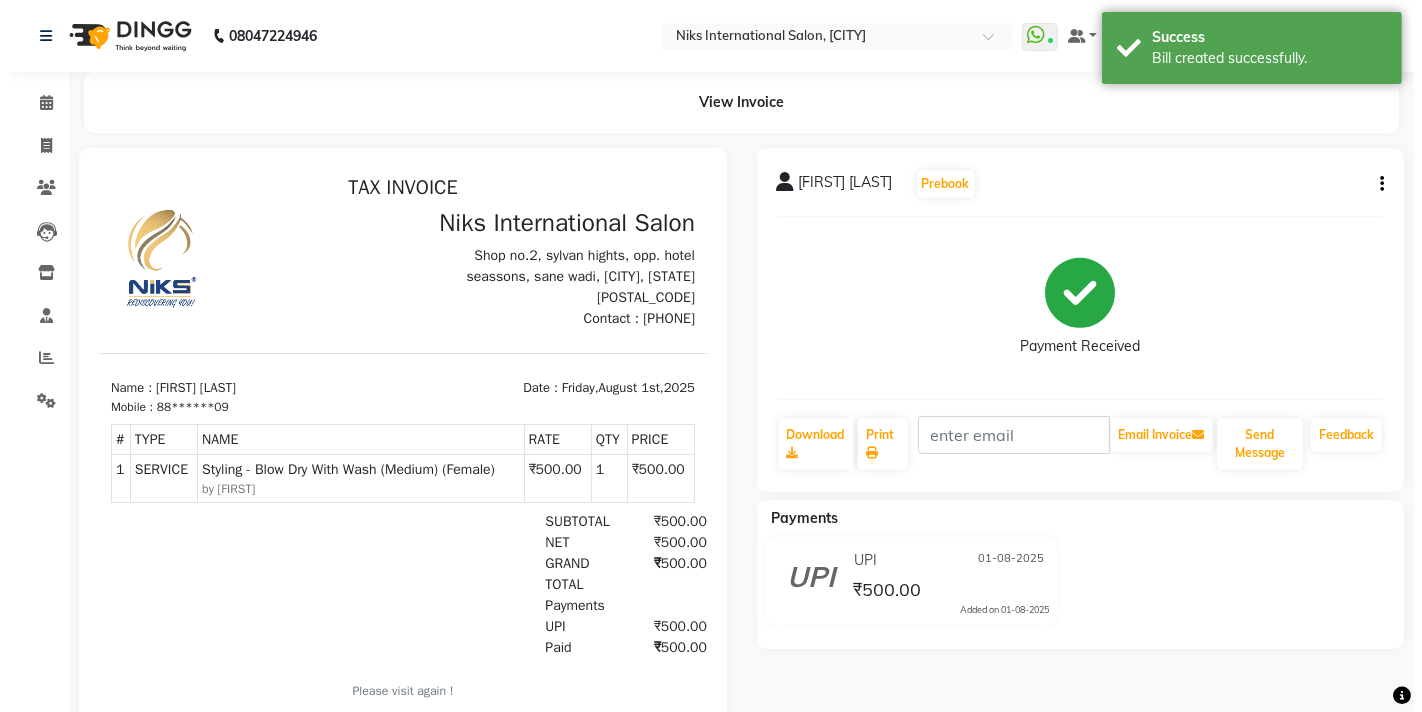 scroll, scrollTop: 0, scrollLeft: 0, axis: both 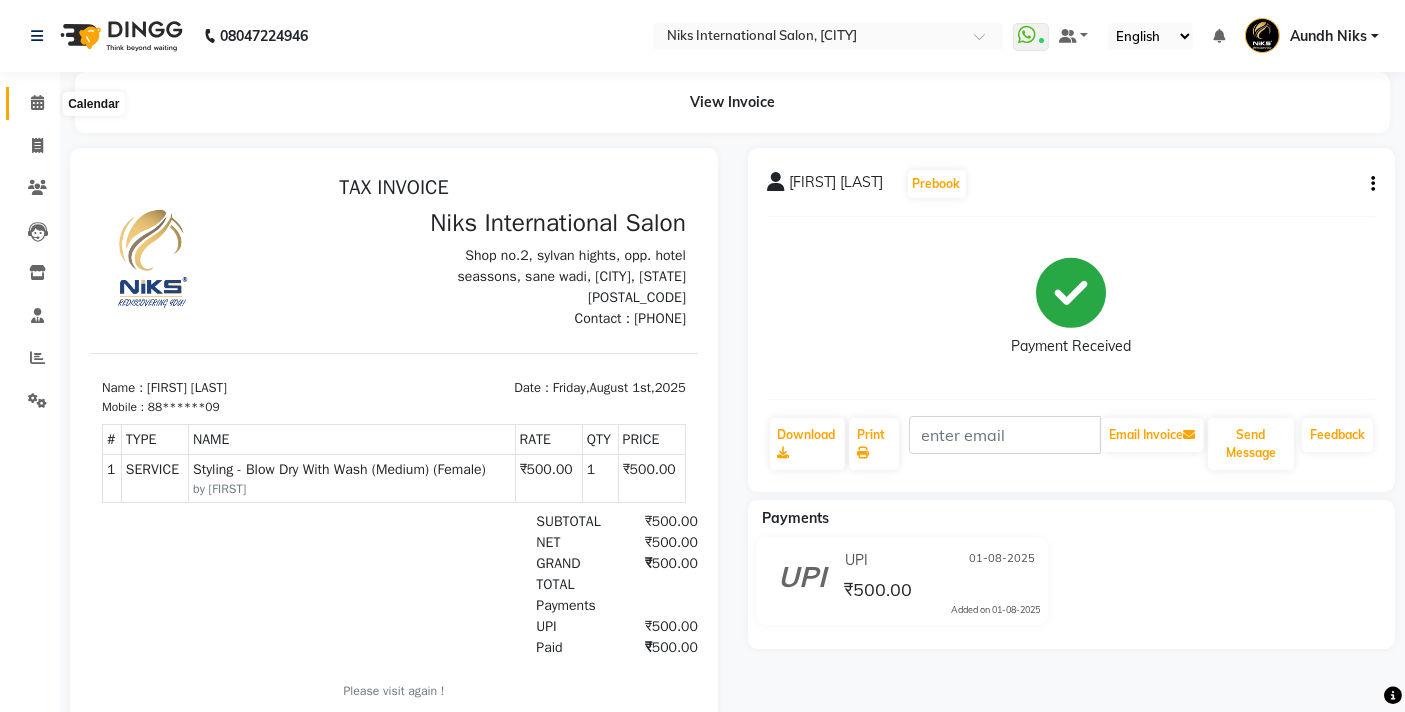 click 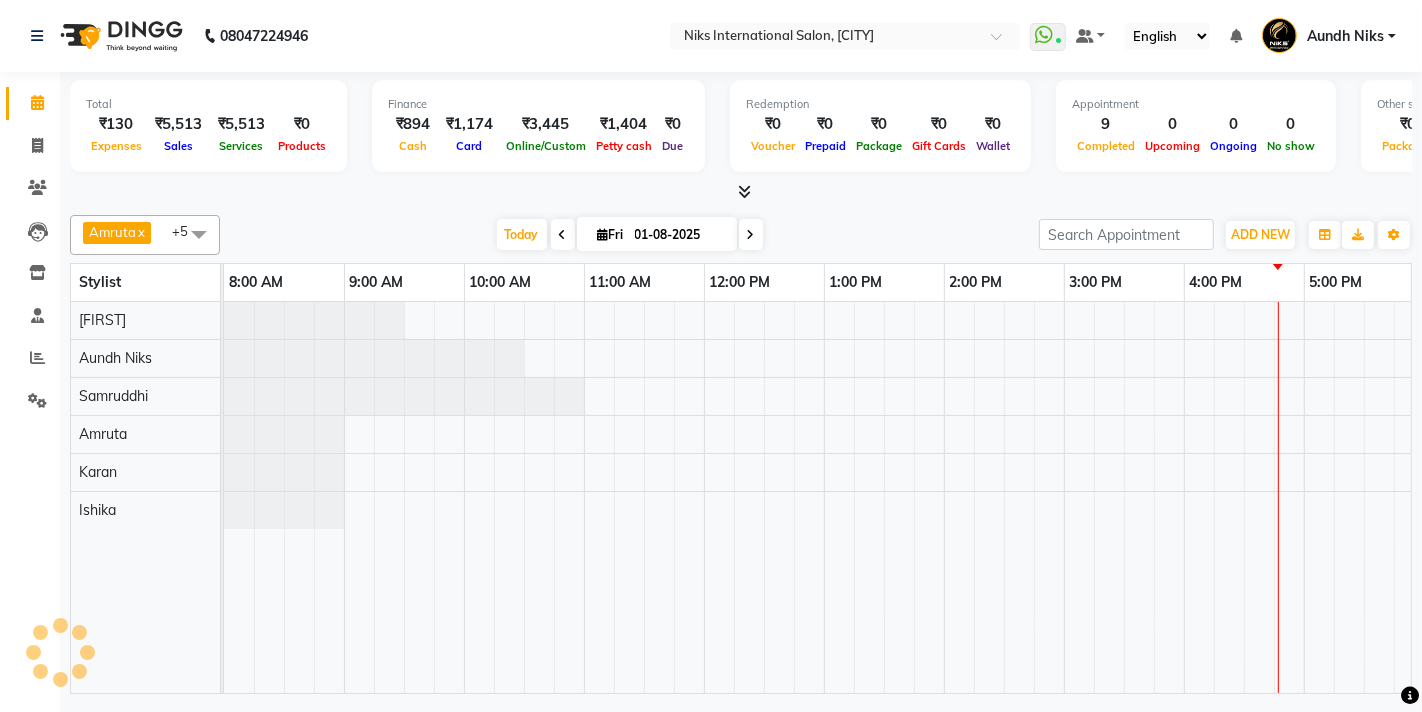 scroll, scrollTop: 0, scrollLeft: 0, axis: both 